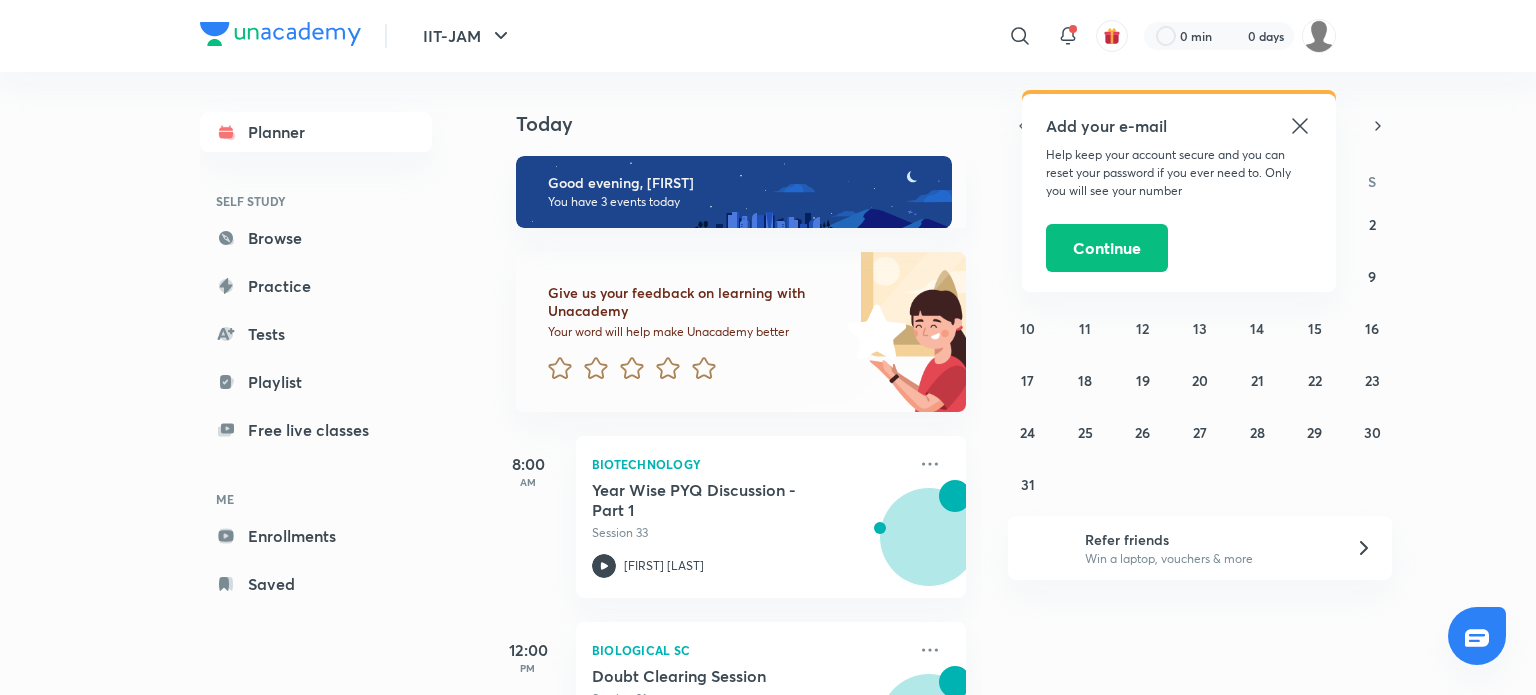 scroll, scrollTop: 0, scrollLeft: 0, axis: both 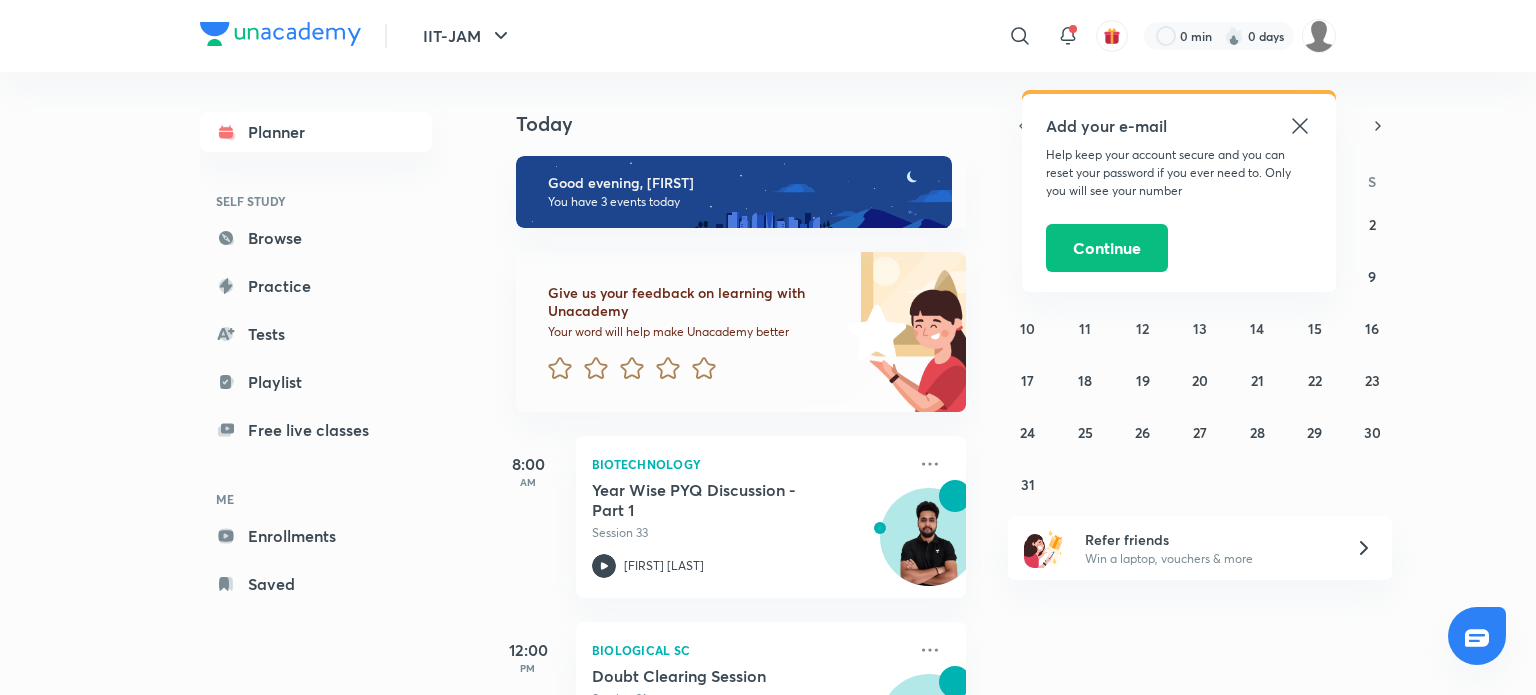click 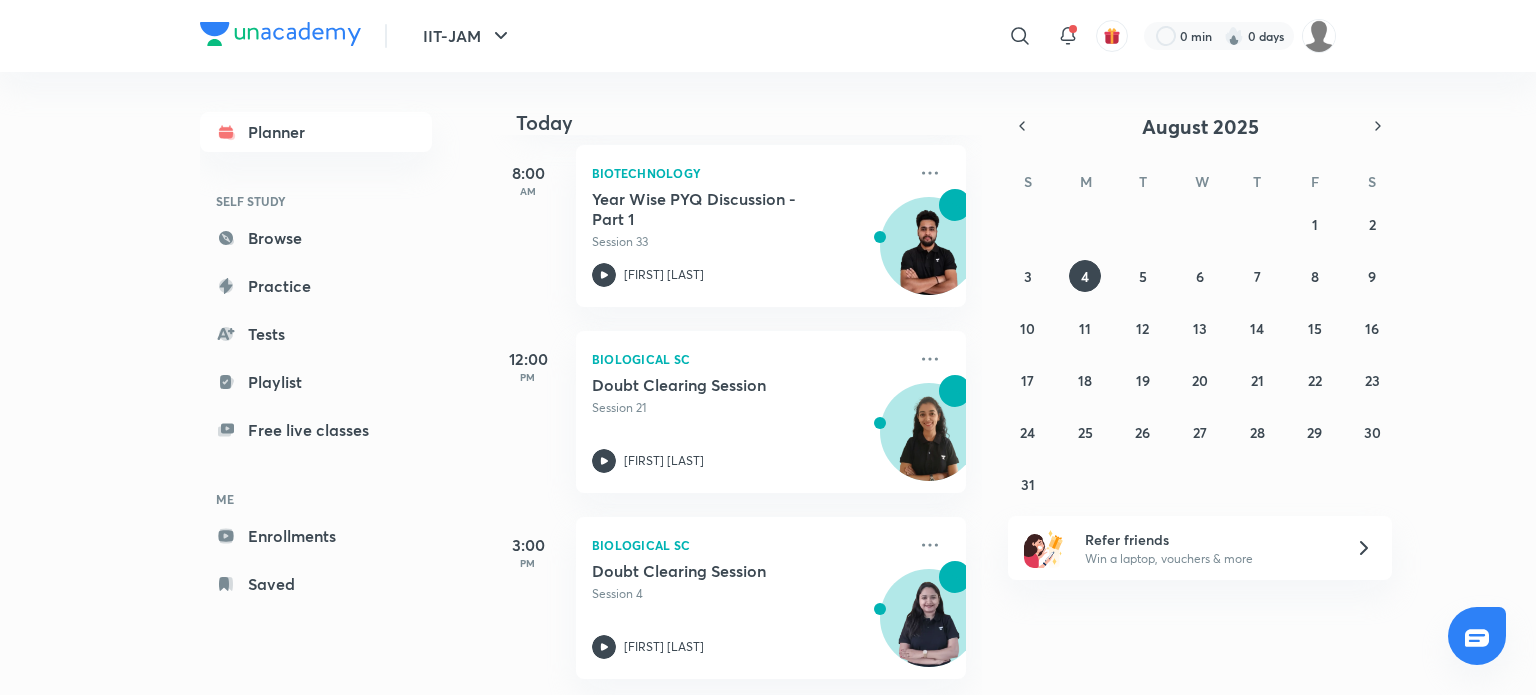 scroll, scrollTop: 0, scrollLeft: 0, axis: both 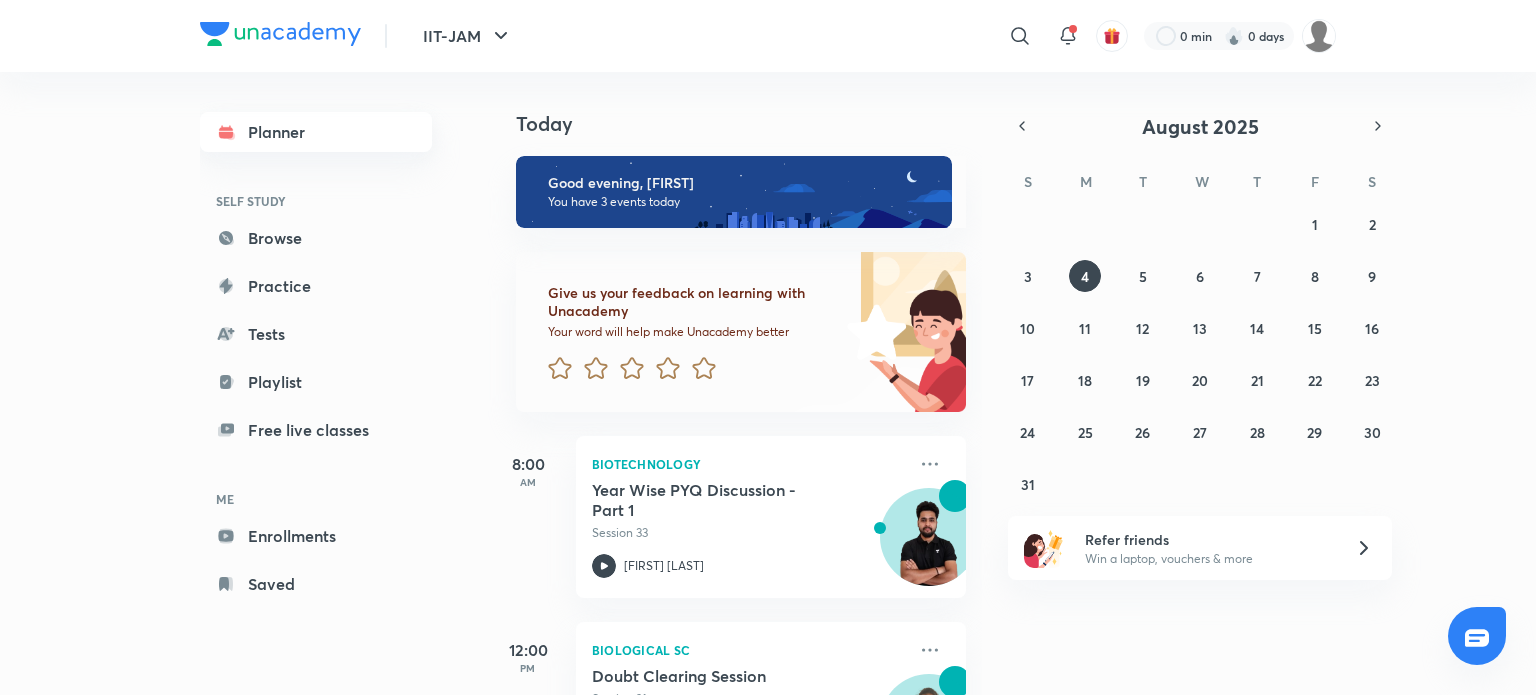 click on "Planner" at bounding box center [316, 132] 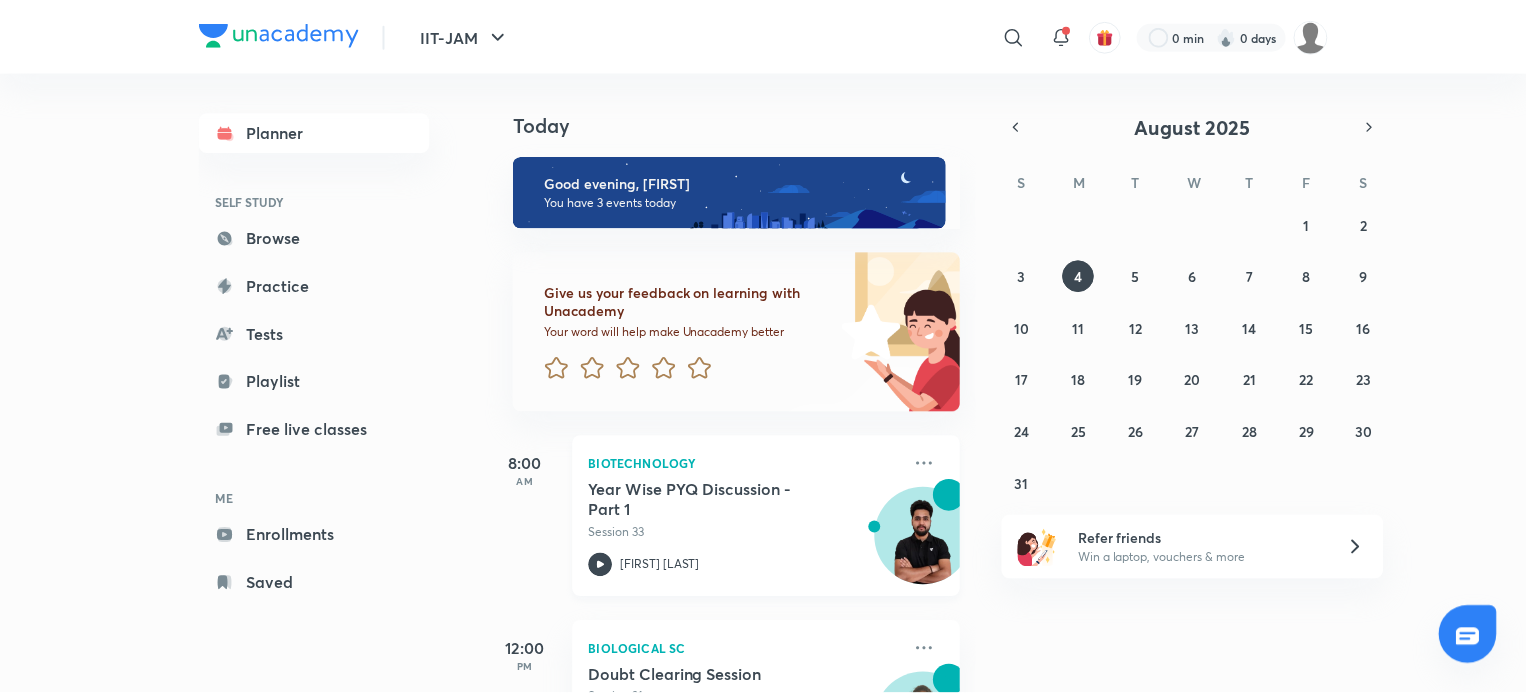 scroll, scrollTop: 306, scrollLeft: 0, axis: vertical 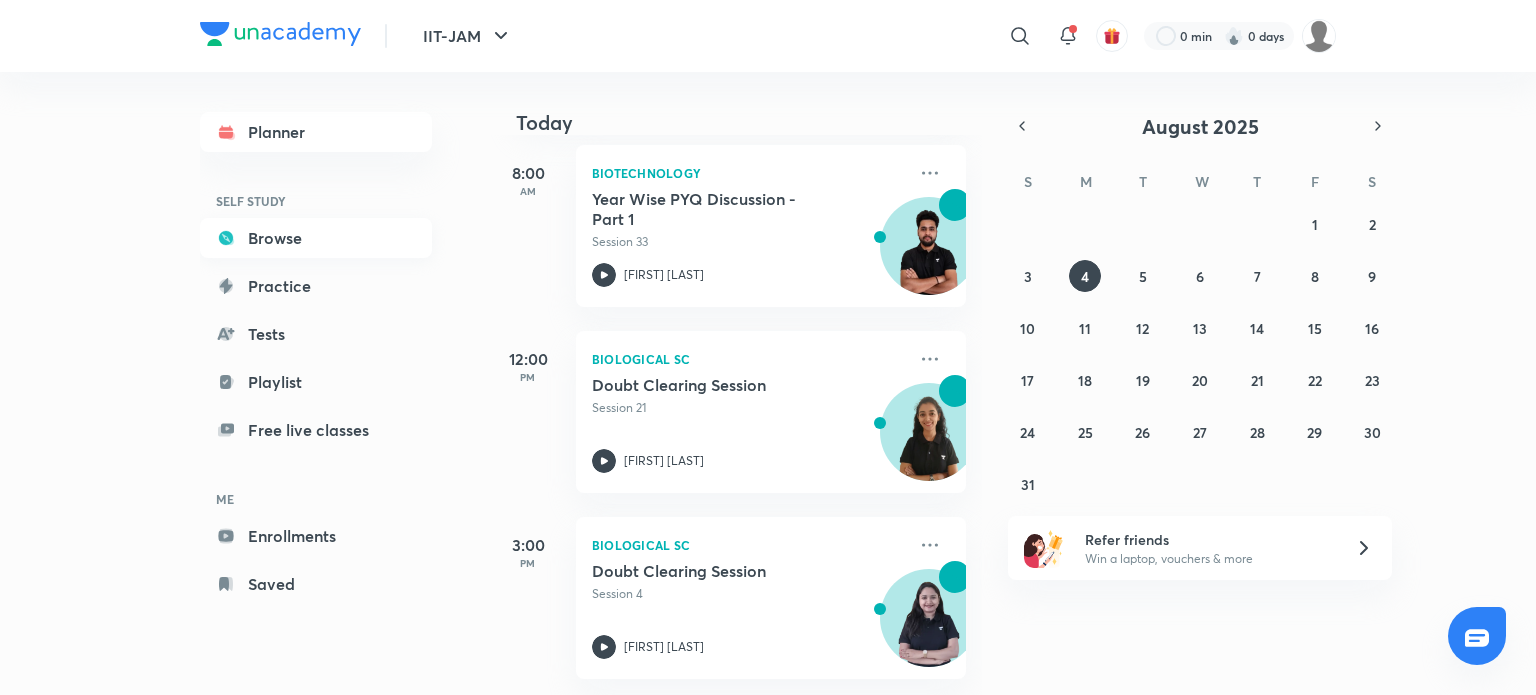 click on "Browse" at bounding box center [316, 238] 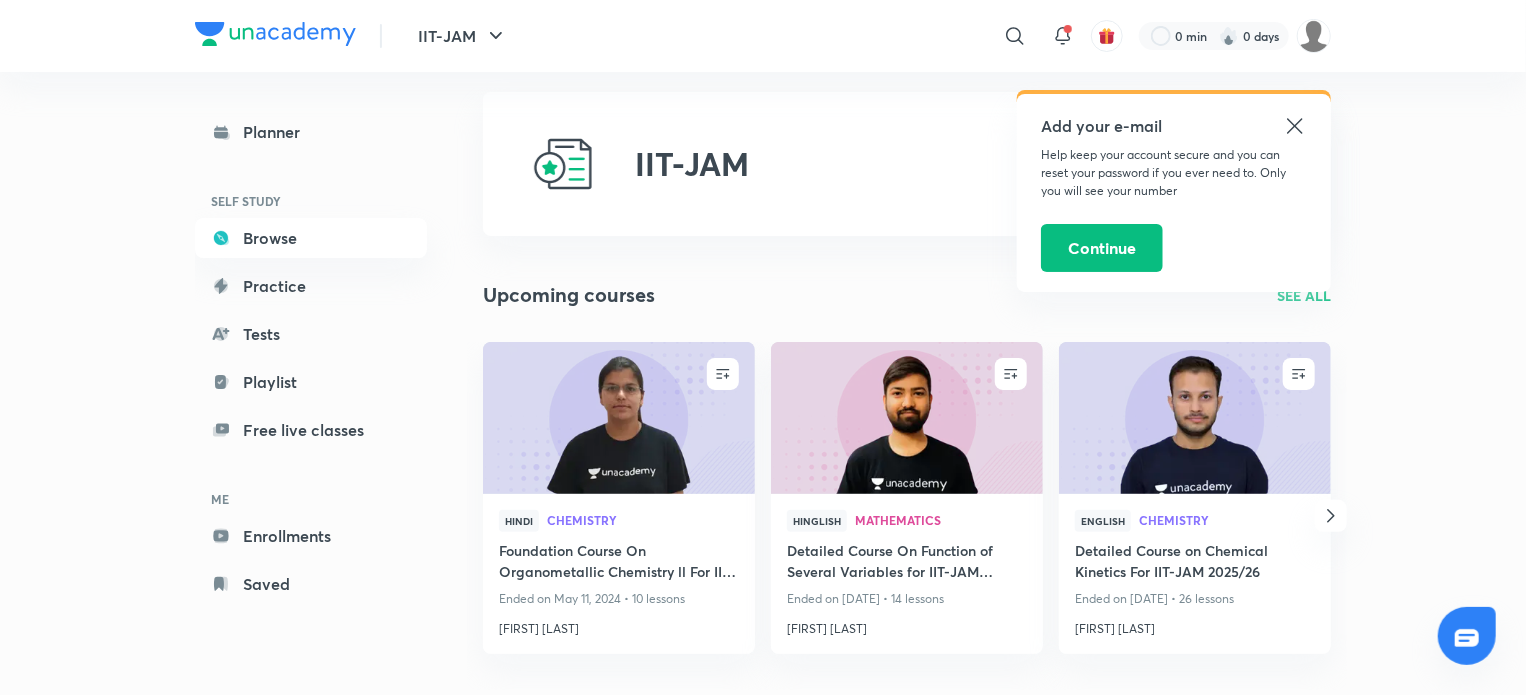 scroll, scrollTop: 0, scrollLeft: 0, axis: both 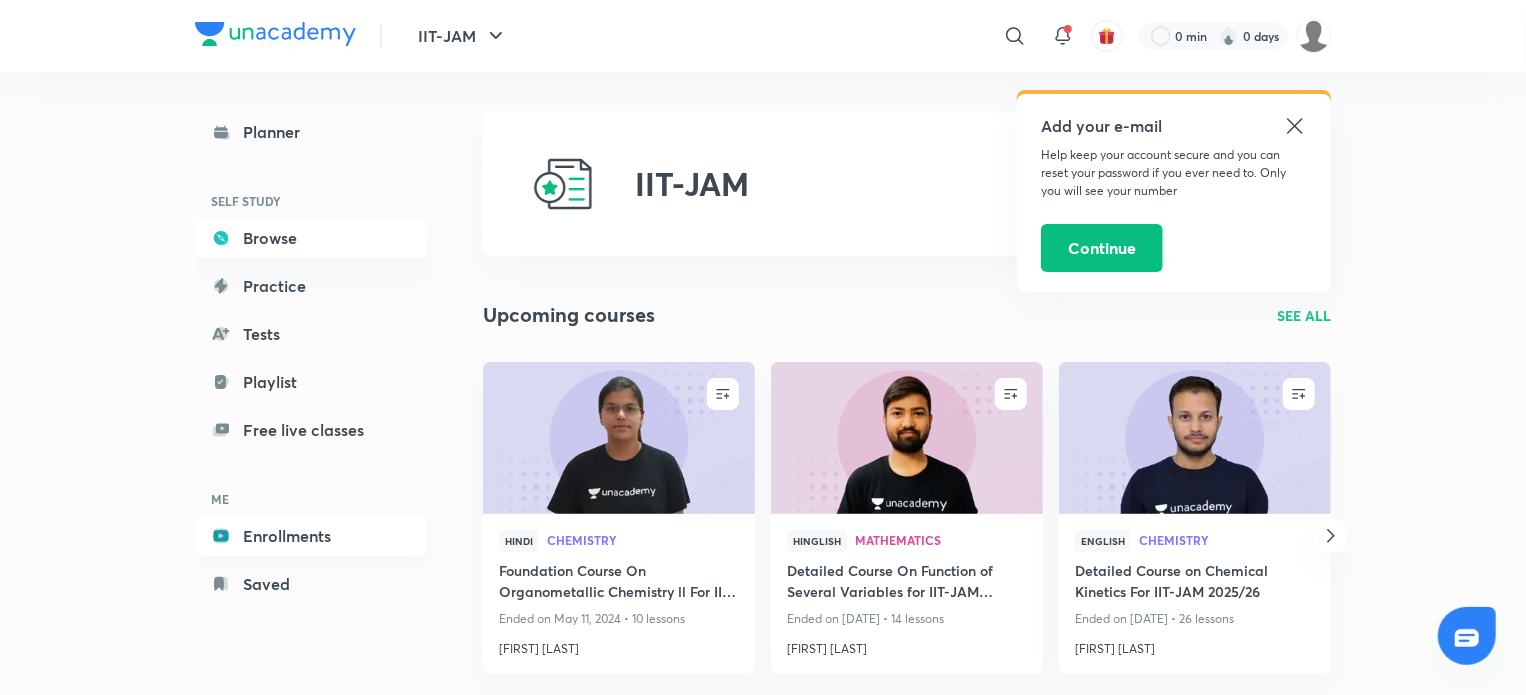 click on "Enrollments" at bounding box center [311, 536] 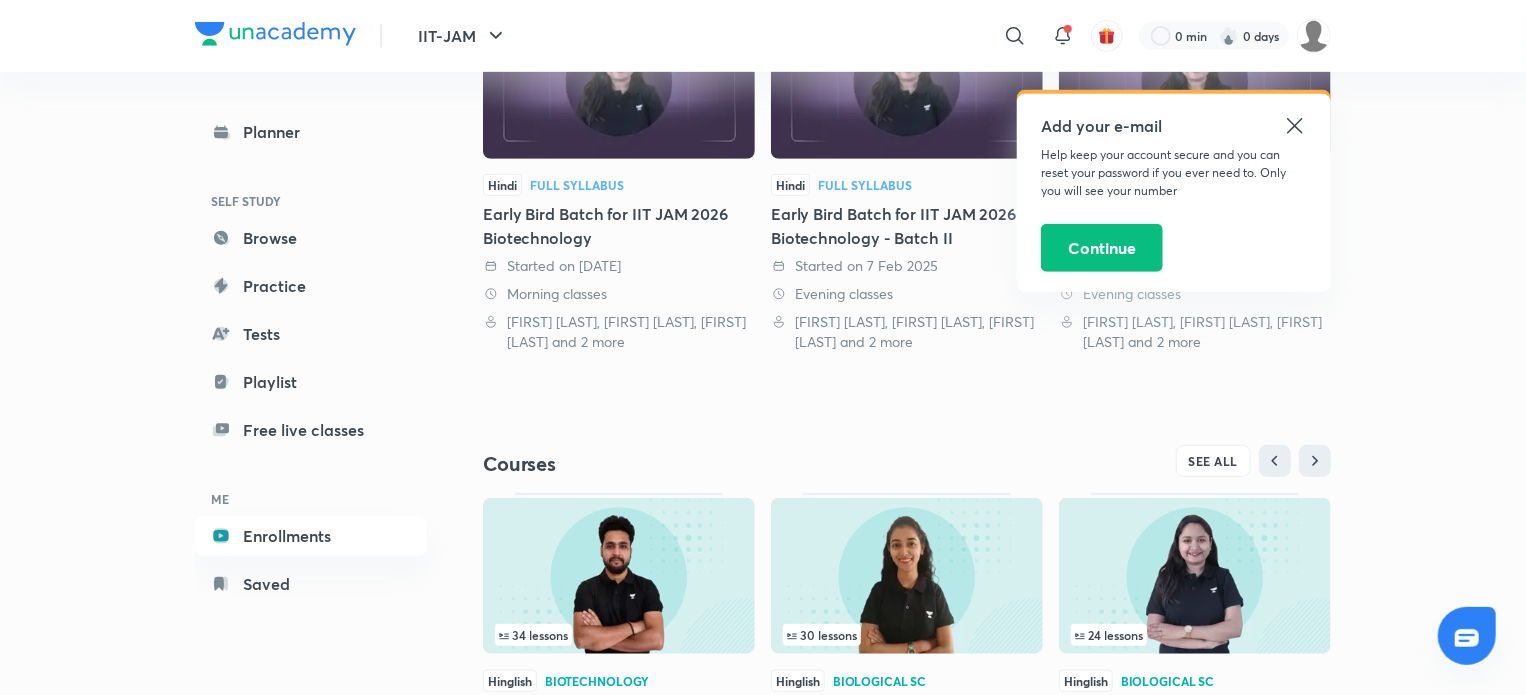 scroll, scrollTop: 543, scrollLeft: 0, axis: vertical 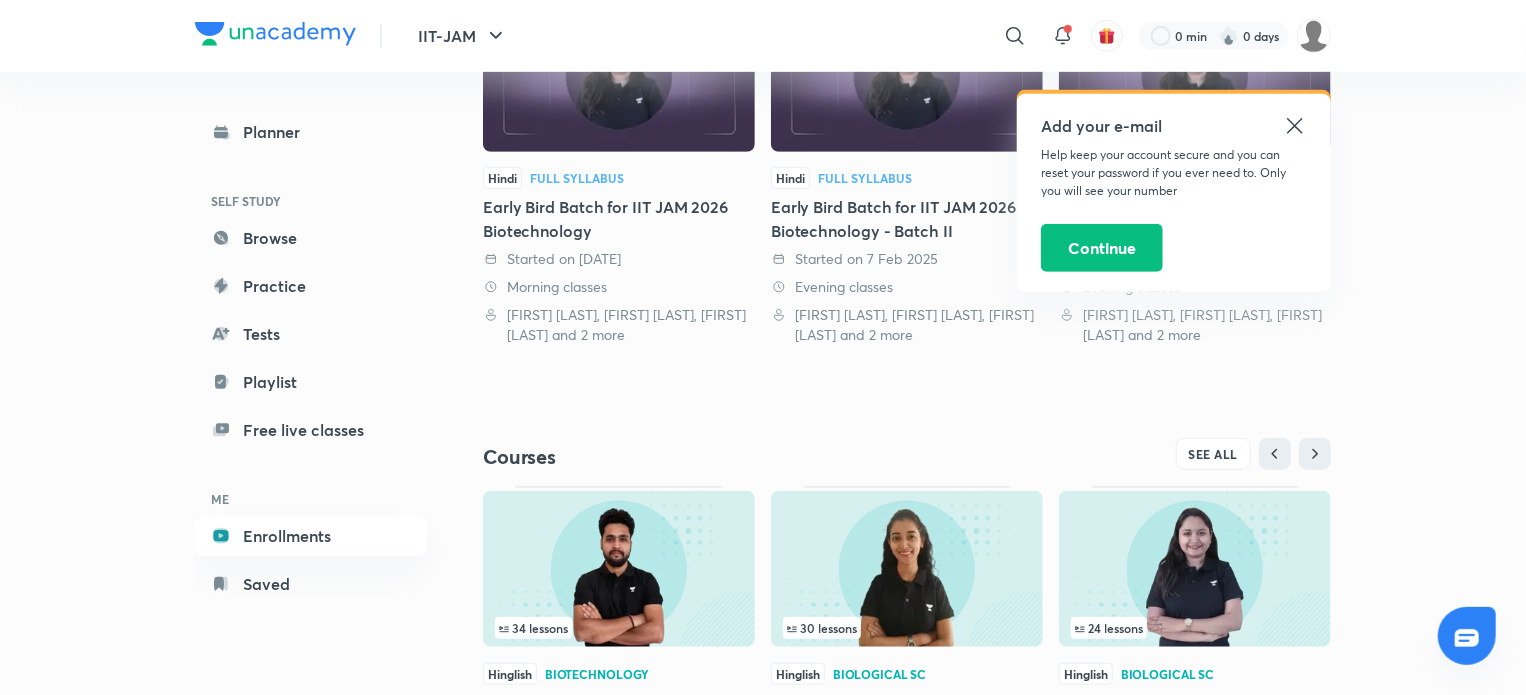 click on "Add your e-mail Help keep your account secure and you can reset your password if you ever need to. Only you will see your number Continue" at bounding box center [1174, 193] 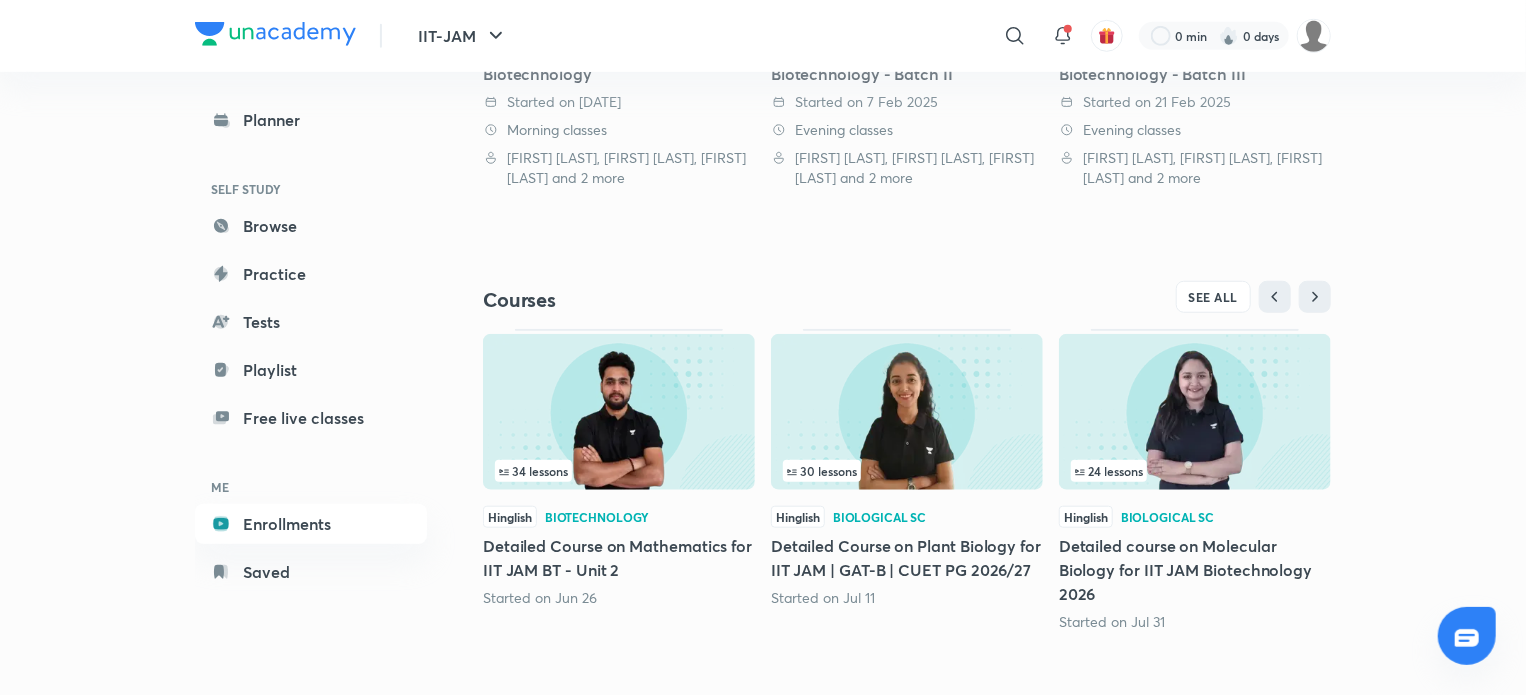 scroll, scrollTop: 703, scrollLeft: 0, axis: vertical 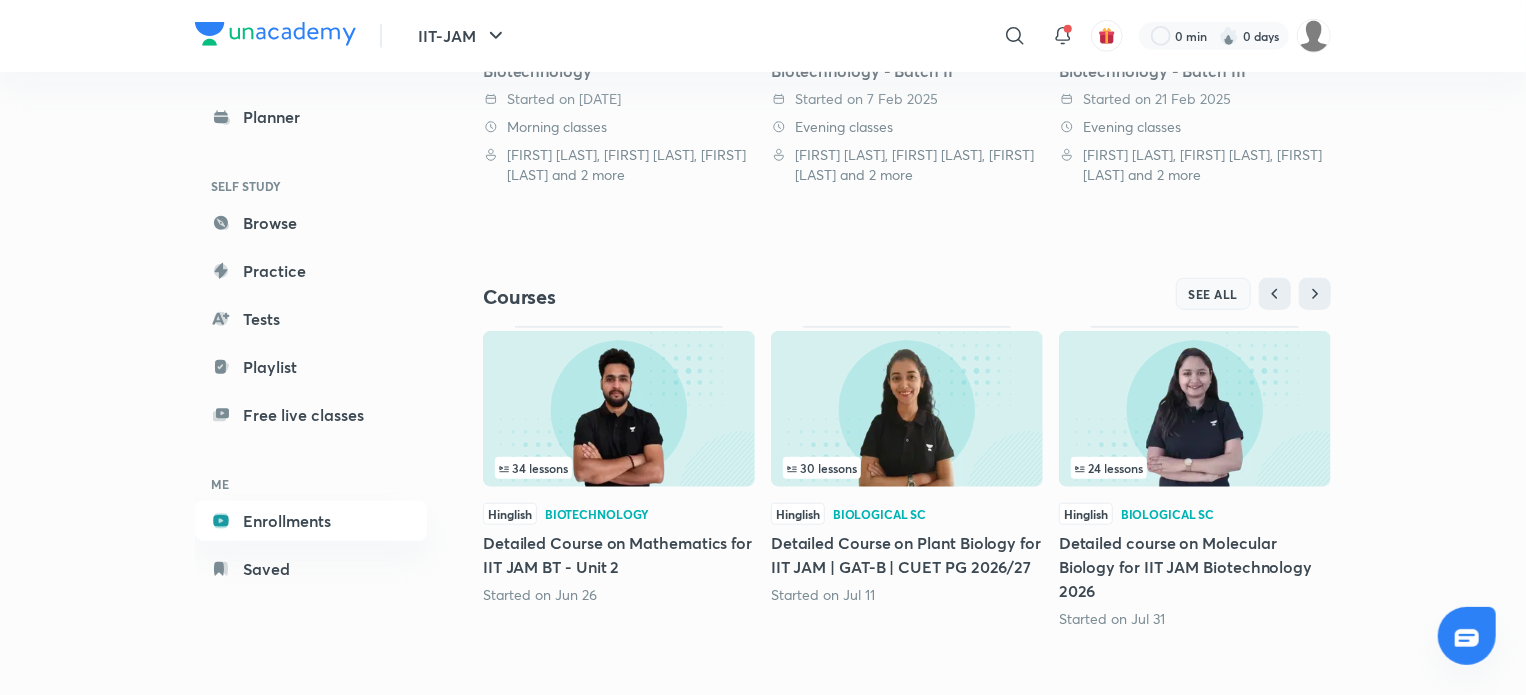 click on "SEE ALL" at bounding box center [1214, 294] 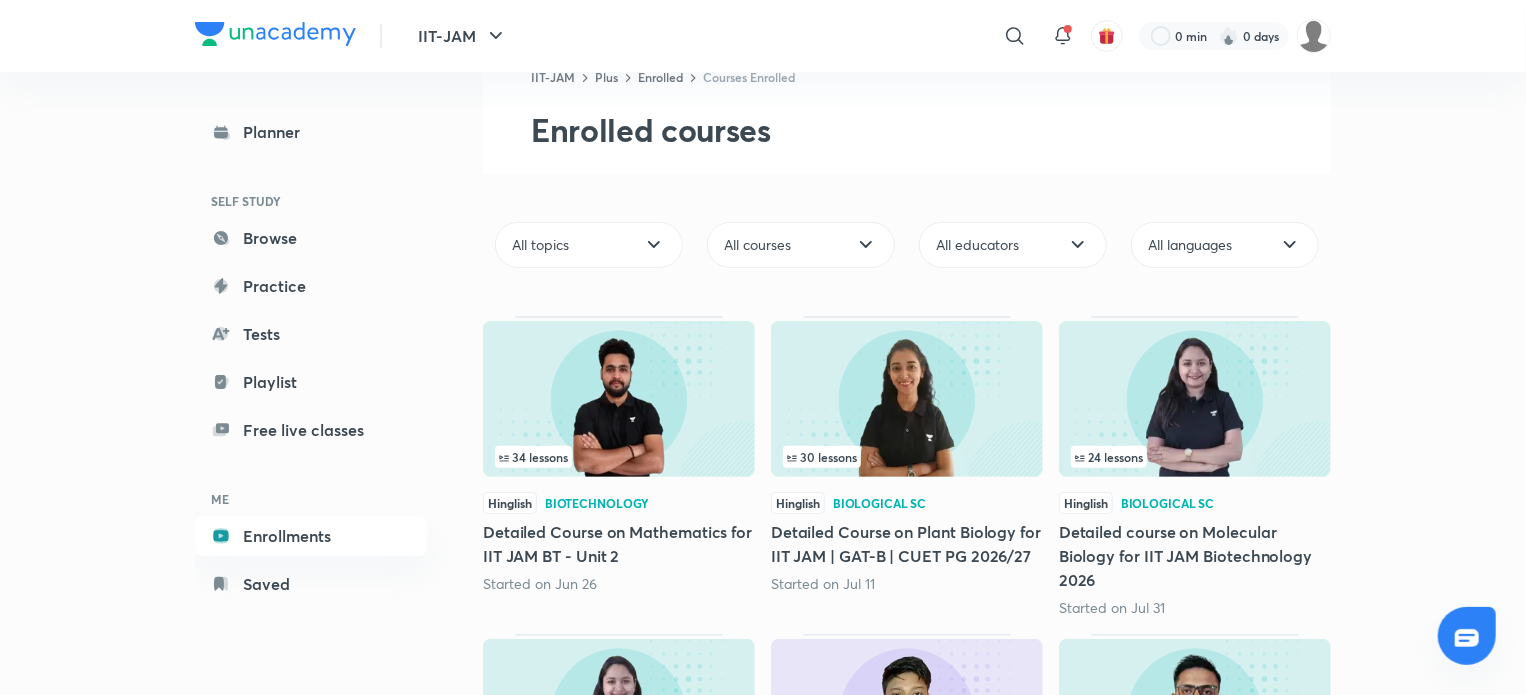 scroll, scrollTop: 94, scrollLeft: 0, axis: vertical 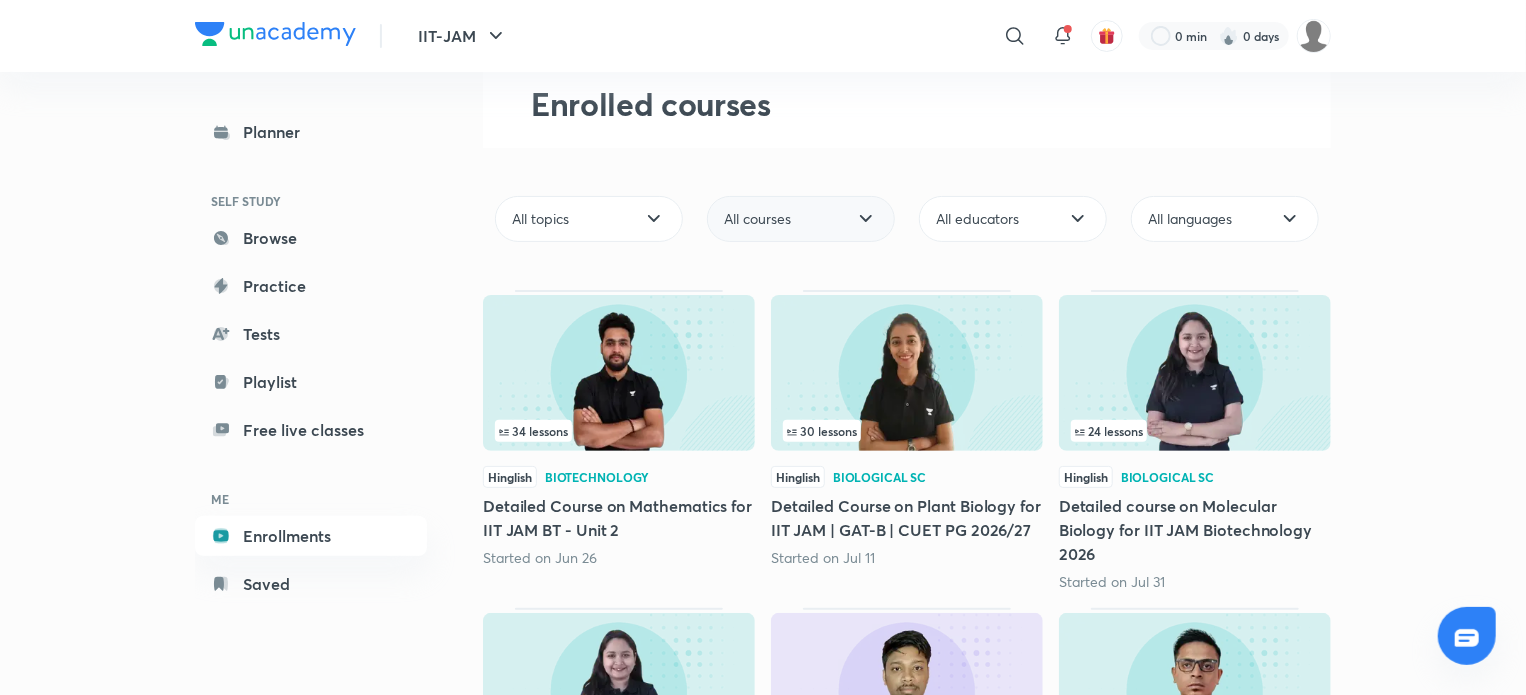 click on "All courses" at bounding box center (757, 219) 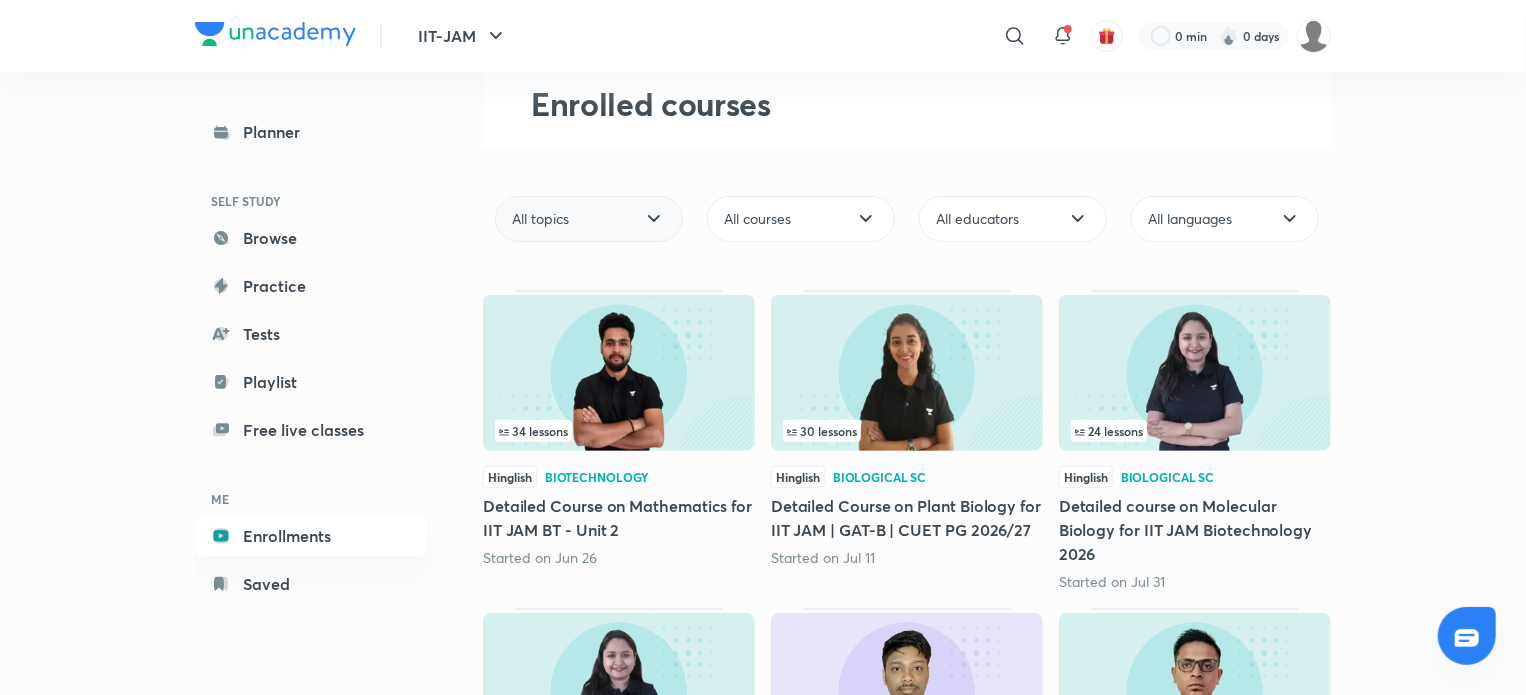 click 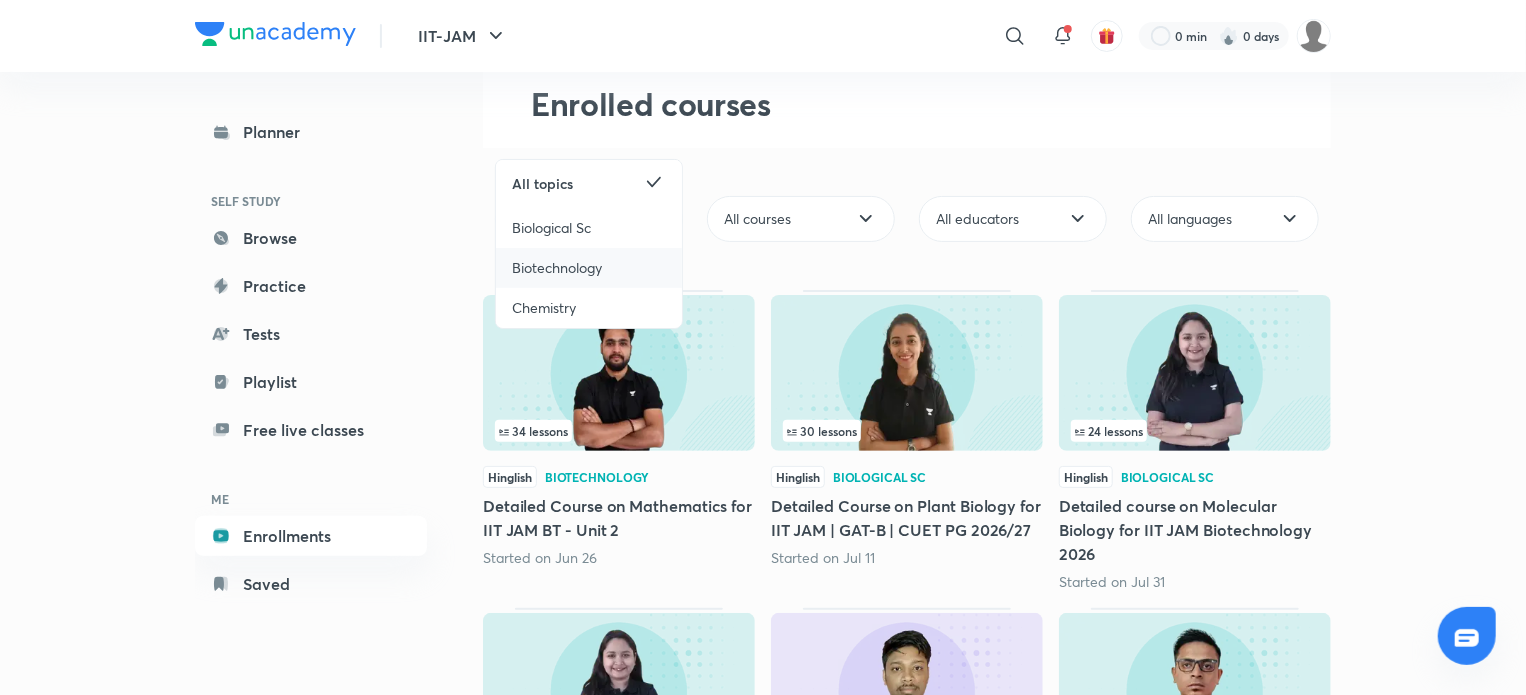 click on "Biotechnology" at bounding box center (557, 268) 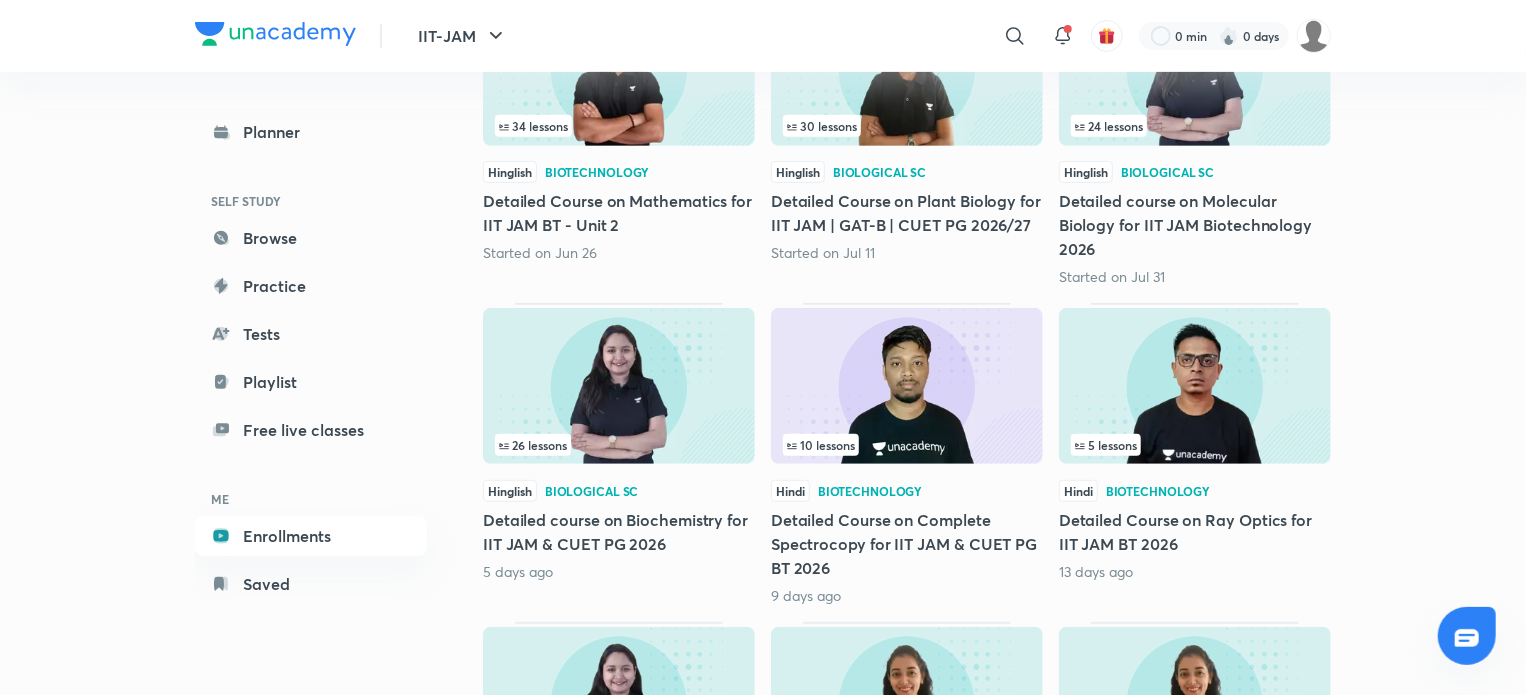 scroll, scrollTop: 0, scrollLeft: 0, axis: both 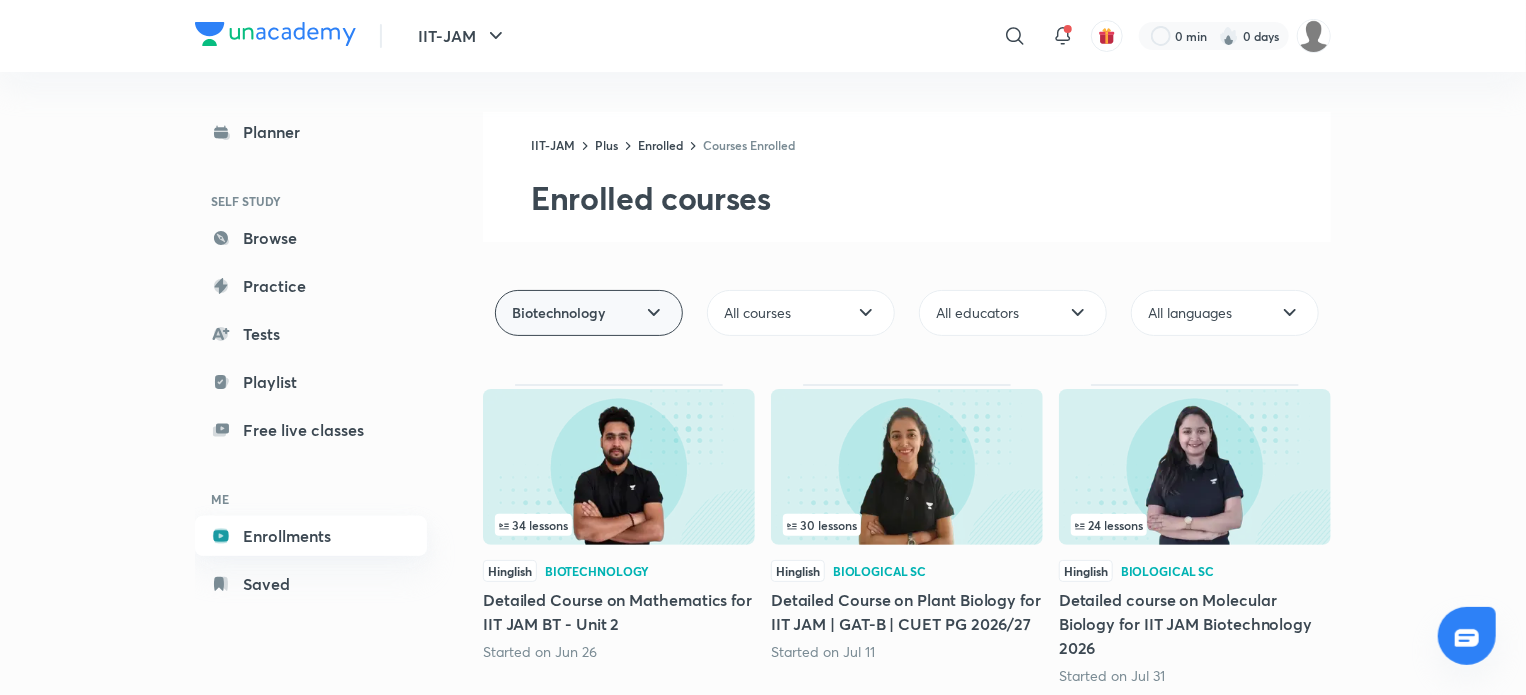click on "Enrollments" at bounding box center (311, 536) 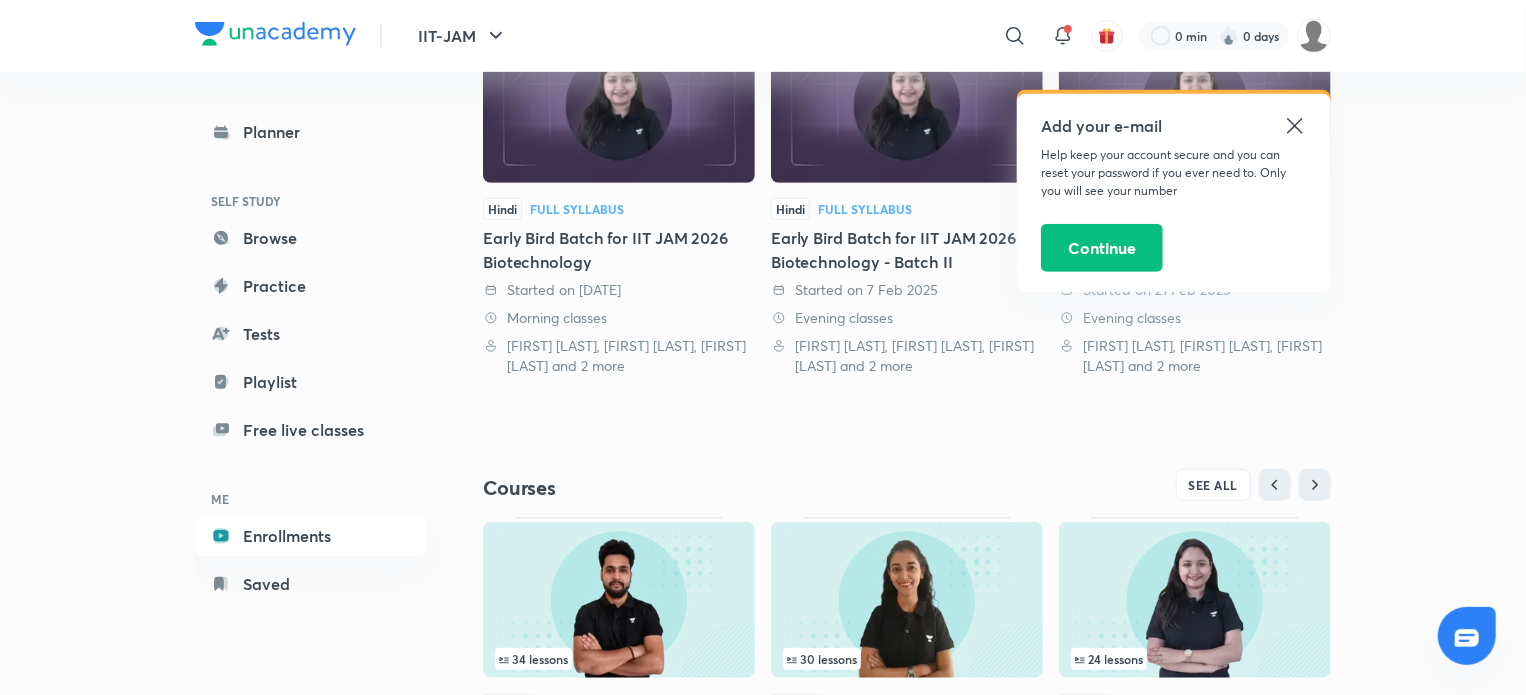 scroll, scrollTop: 512, scrollLeft: 0, axis: vertical 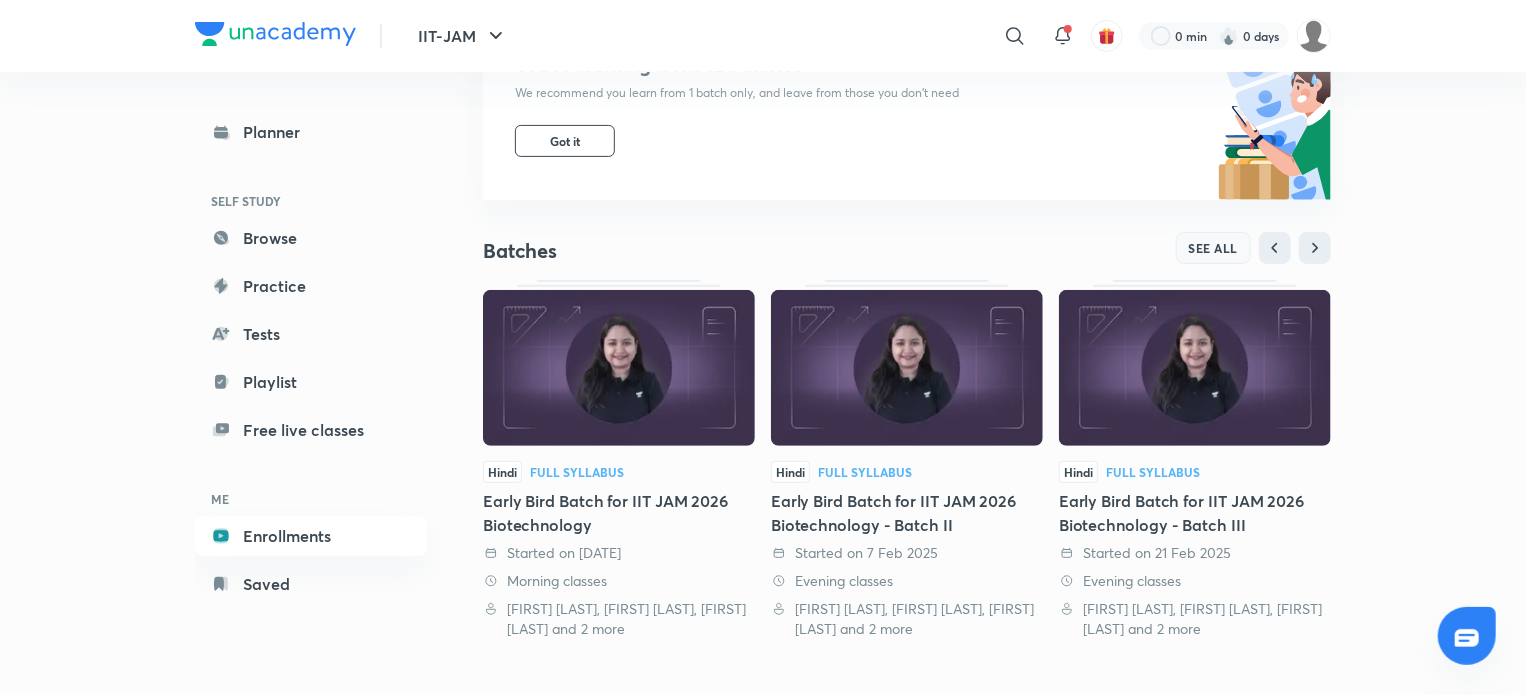 click on "SEE ALL" at bounding box center (1214, 248) 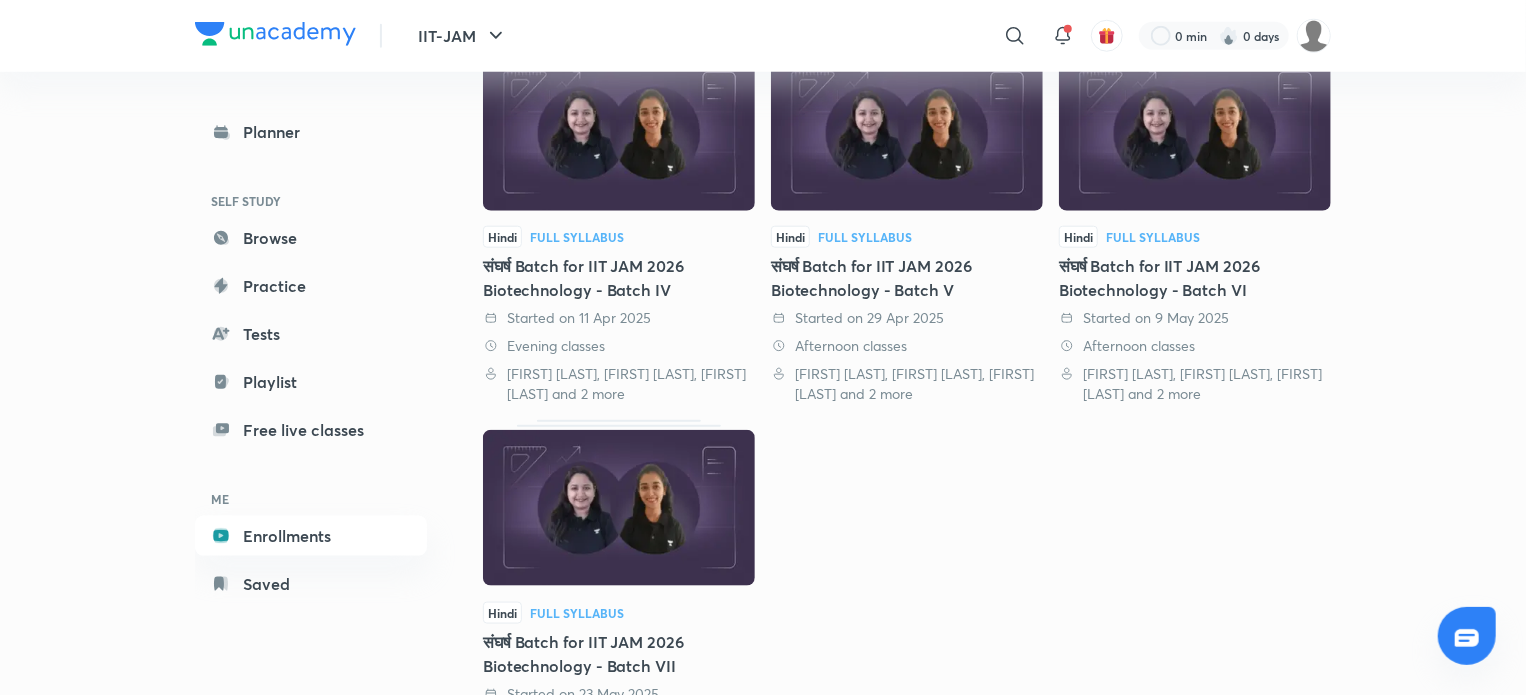 scroll, scrollTop: 1106, scrollLeft: 0, axis: vertical 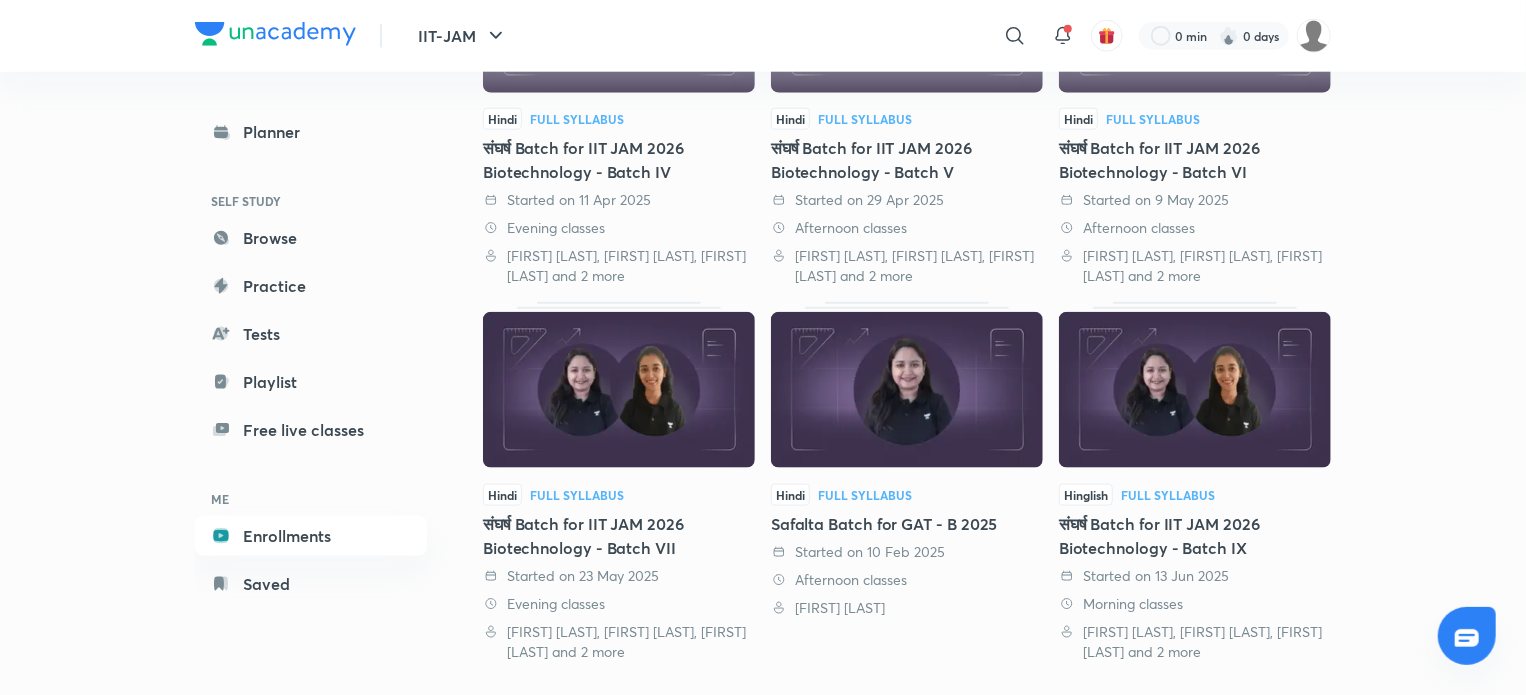 click at bounding box center (1195, 390) 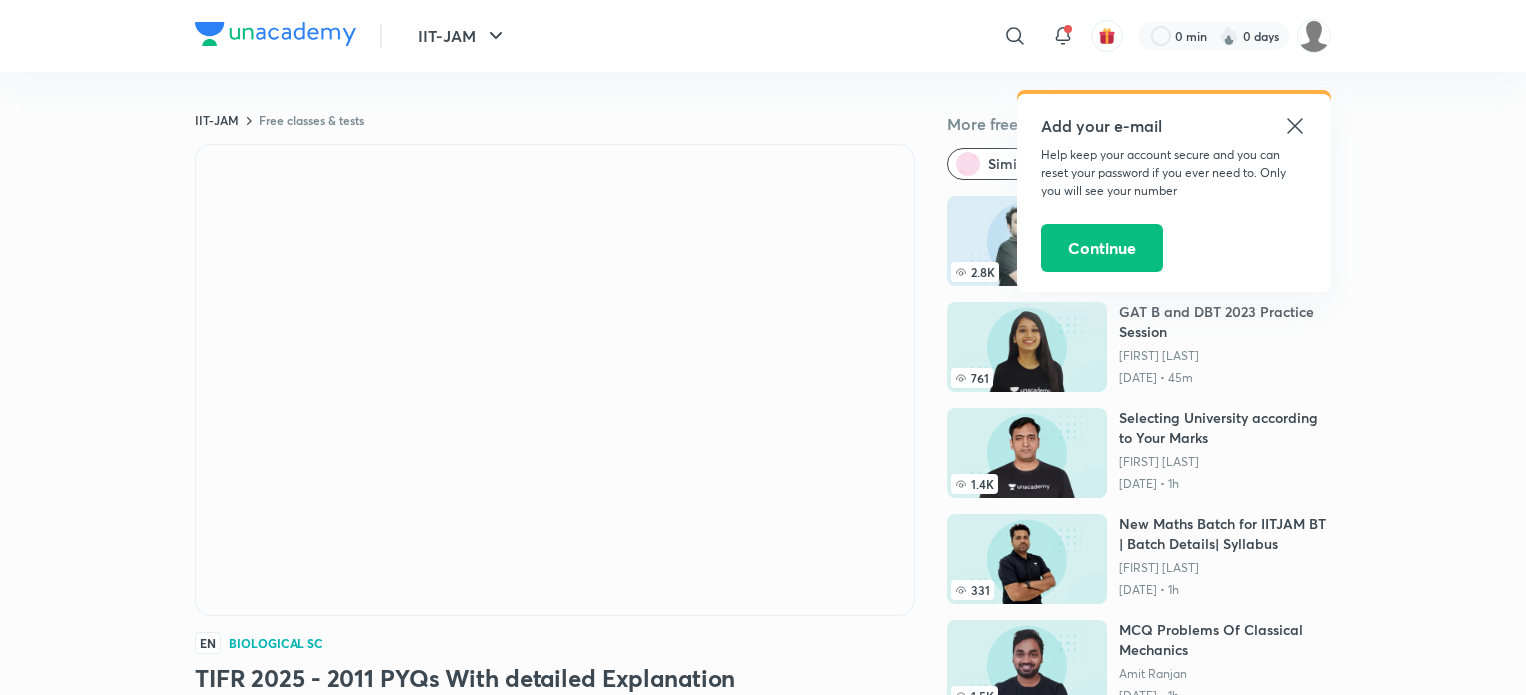 scroll, scrollTop: 0, scrollLeft: 0, axis: both 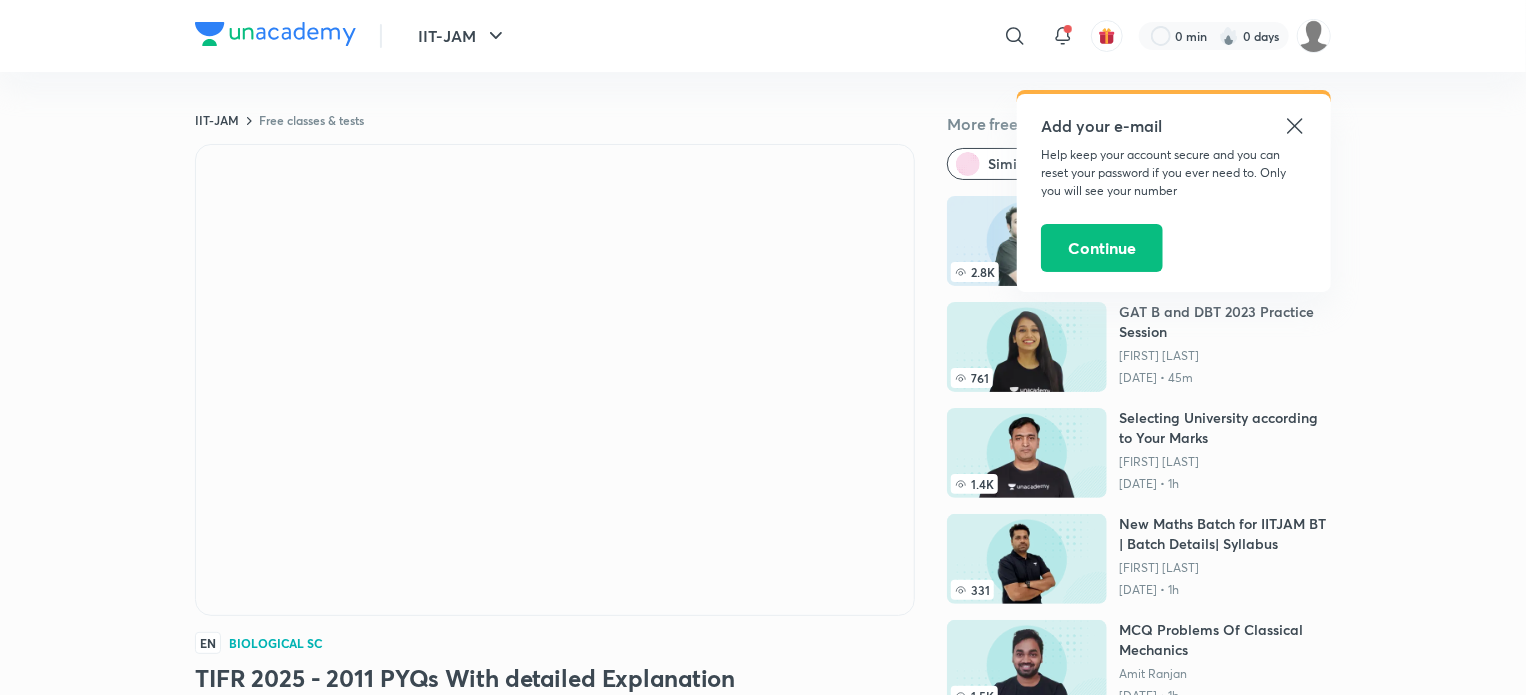 click 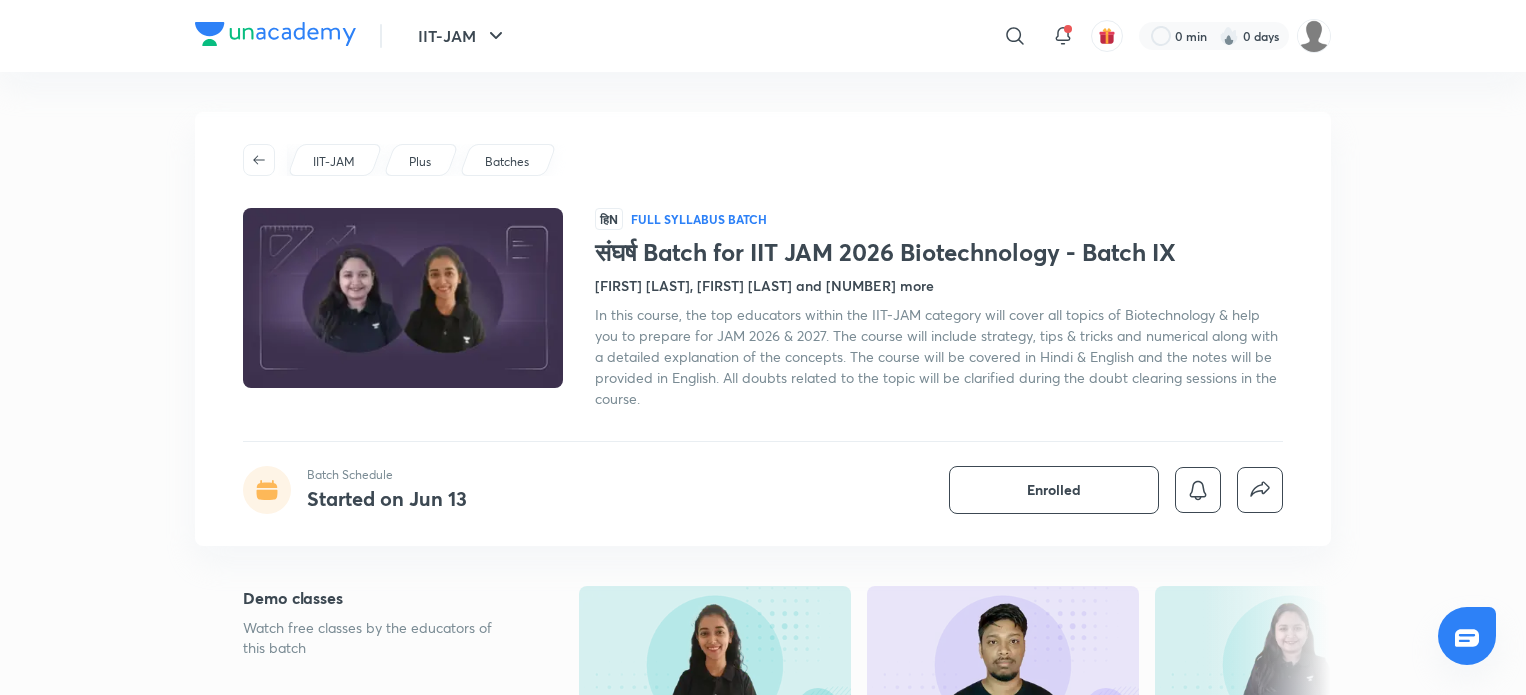 scroll, scrollTop: 268, scrollLeft: 0, axis: vertical 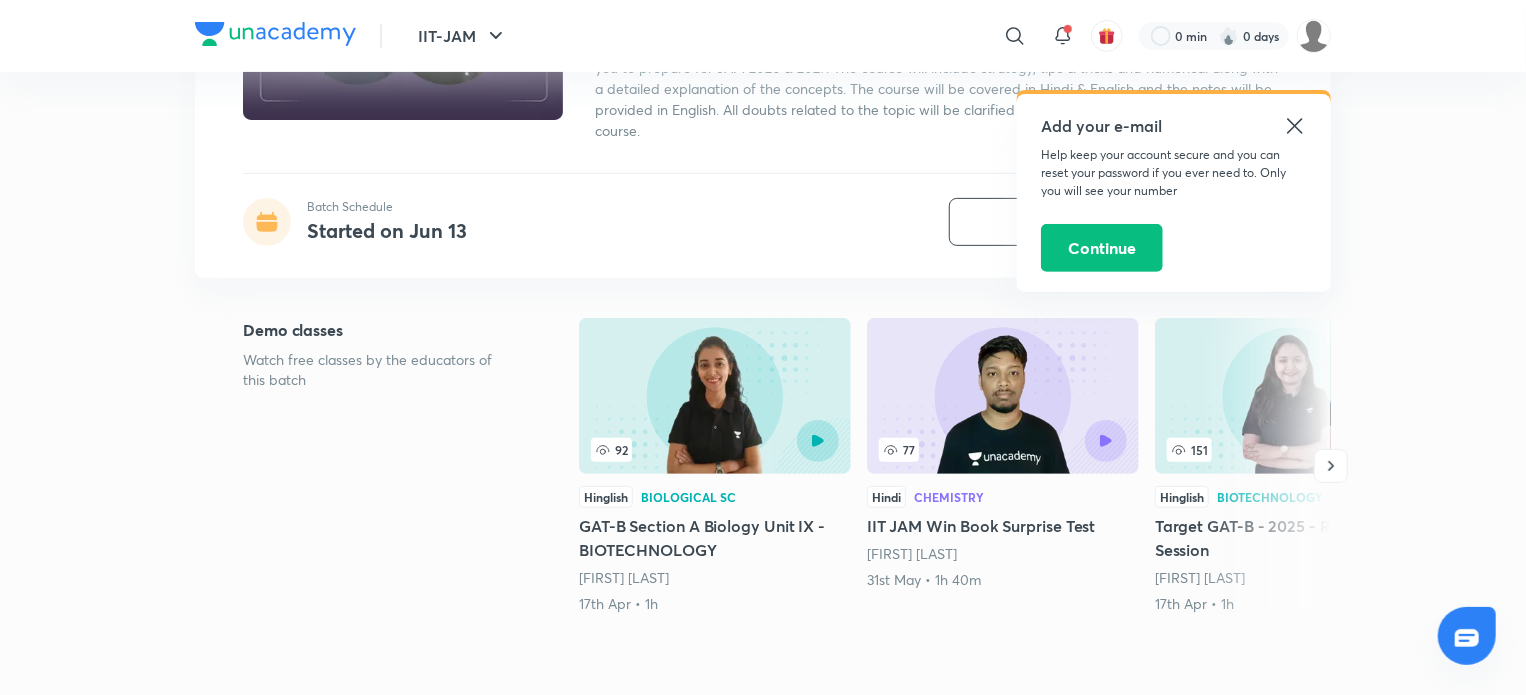 click 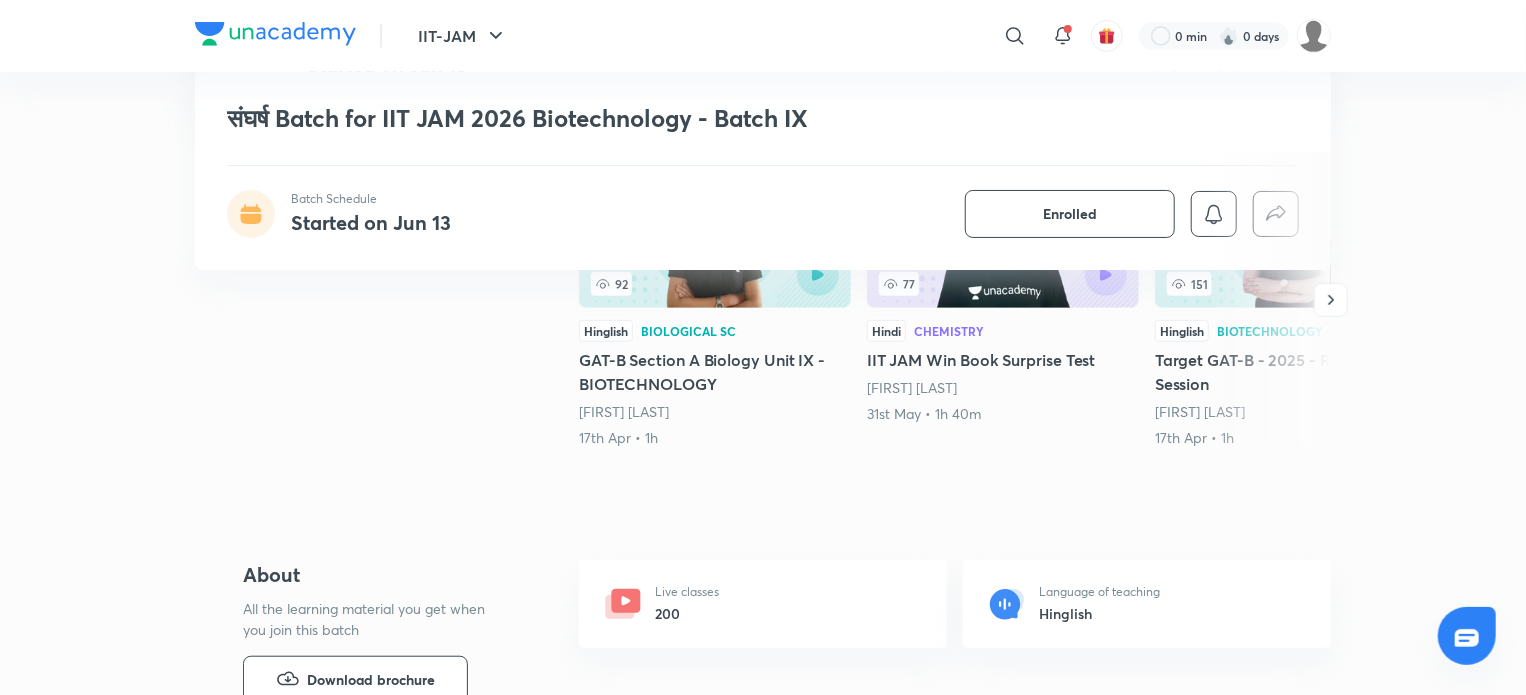 scroll, scrollTop: 436, scrollLeft: 0, axis: vertical 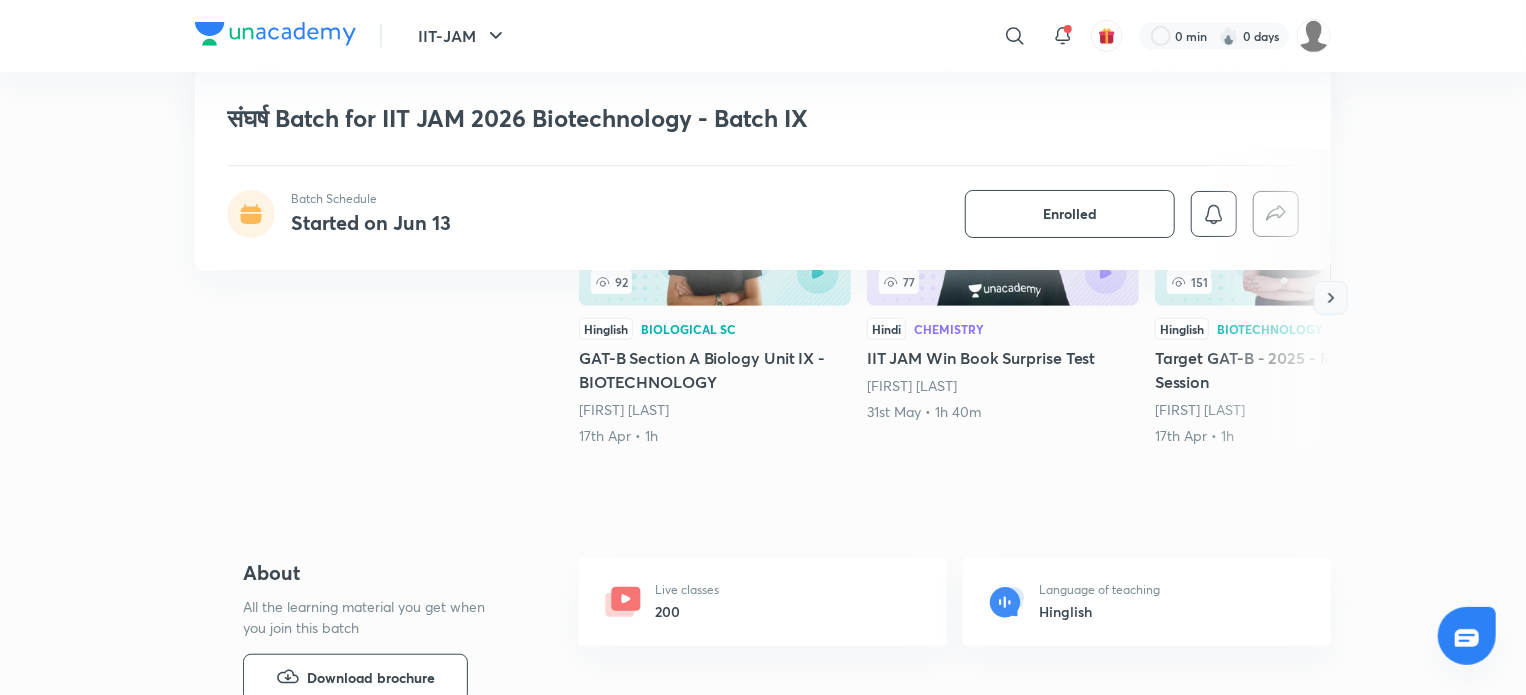 click 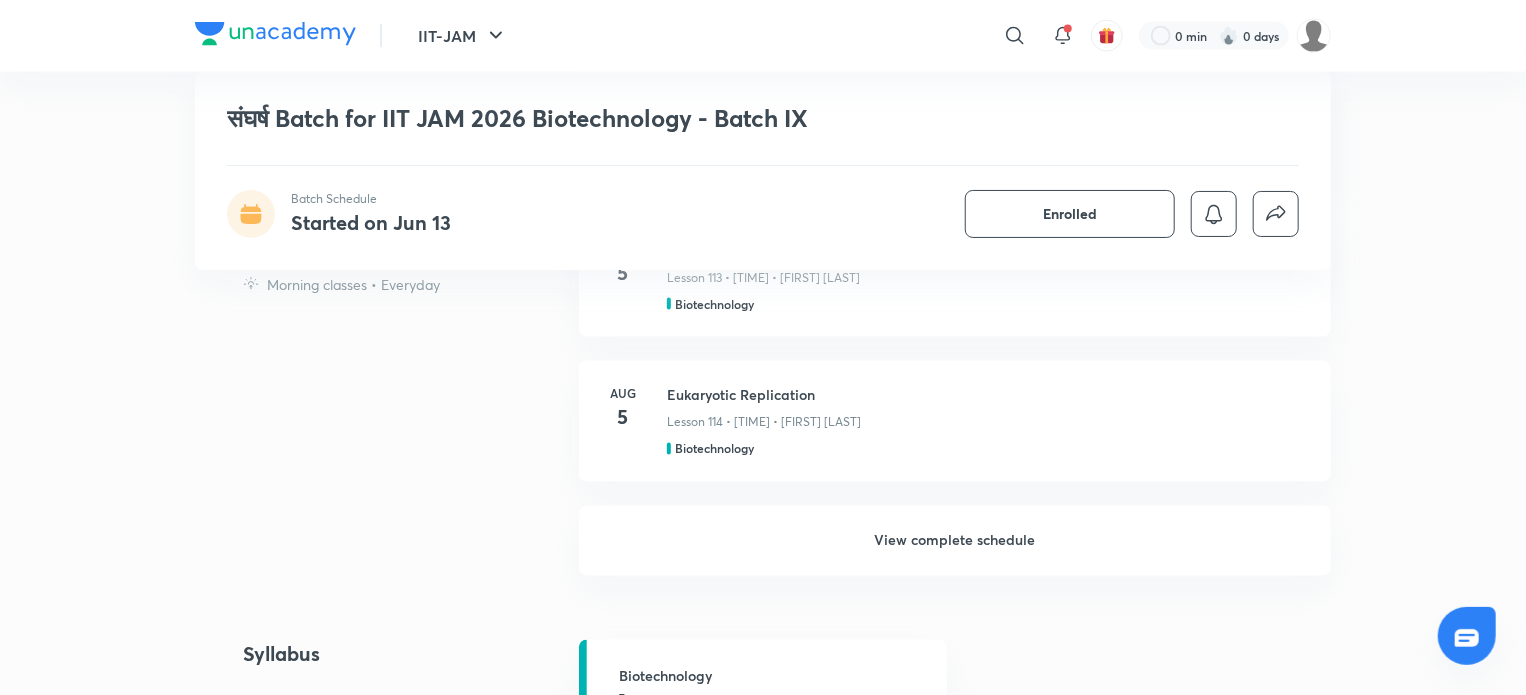 scroll, scrollTop: 1586, scrollLeft: 0, axis: vertical 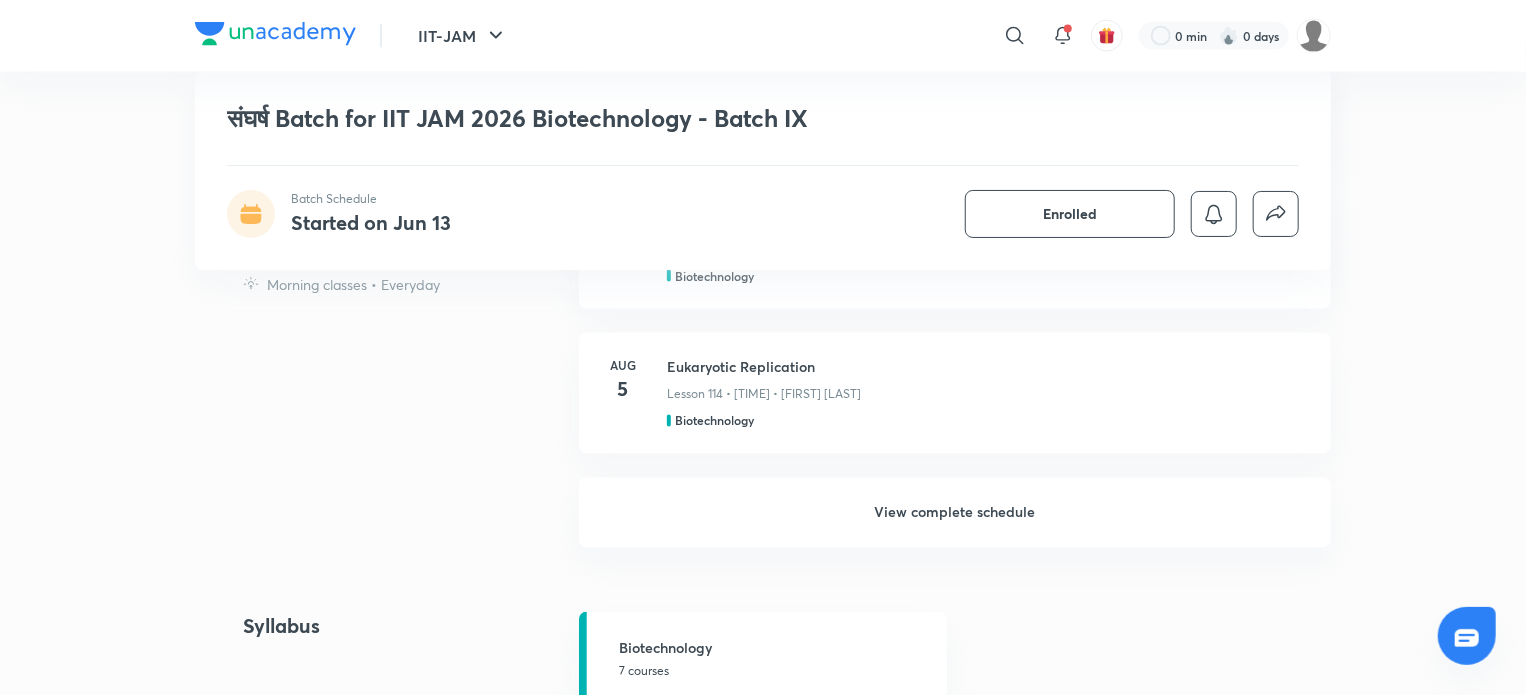 click on "View complete schedule" at bounding box center [955, 513] 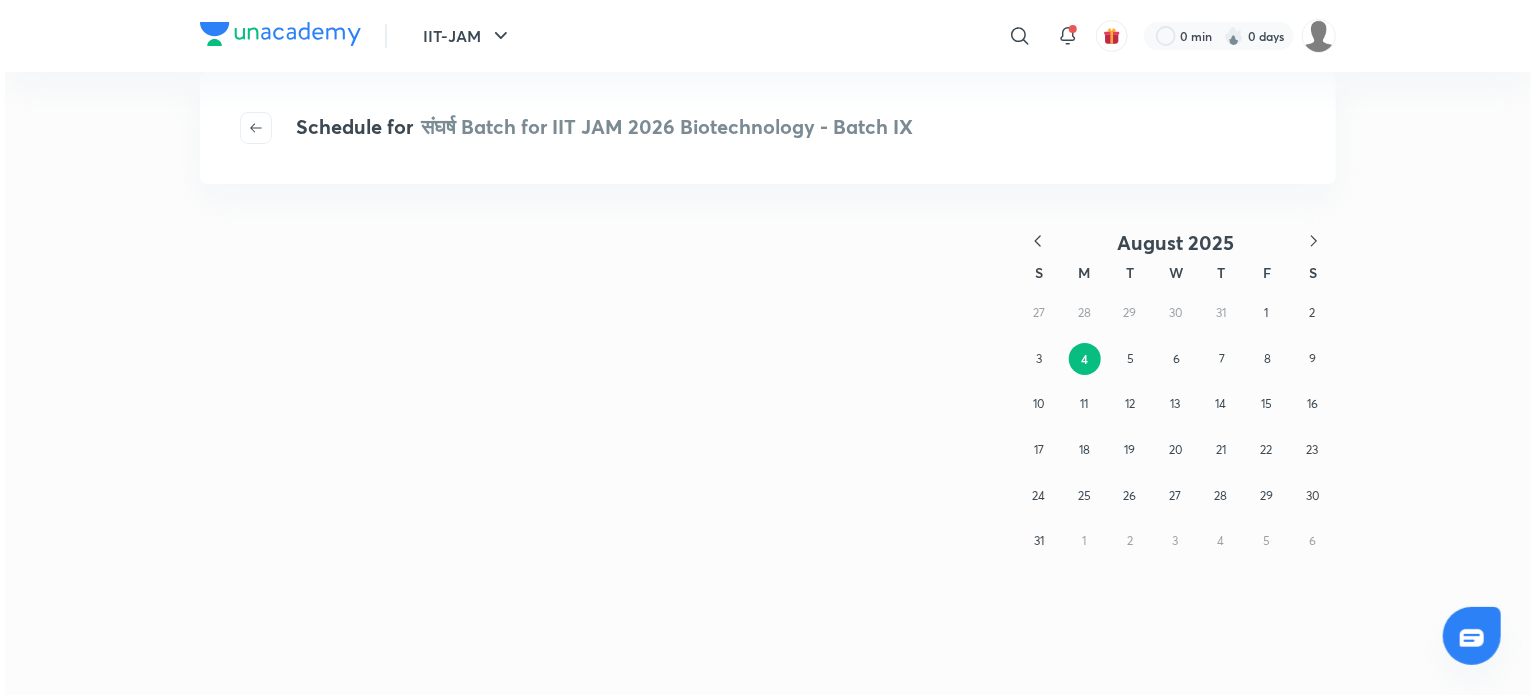 scroll, scrollTop: 0, scrollLeft: 0, axis: both 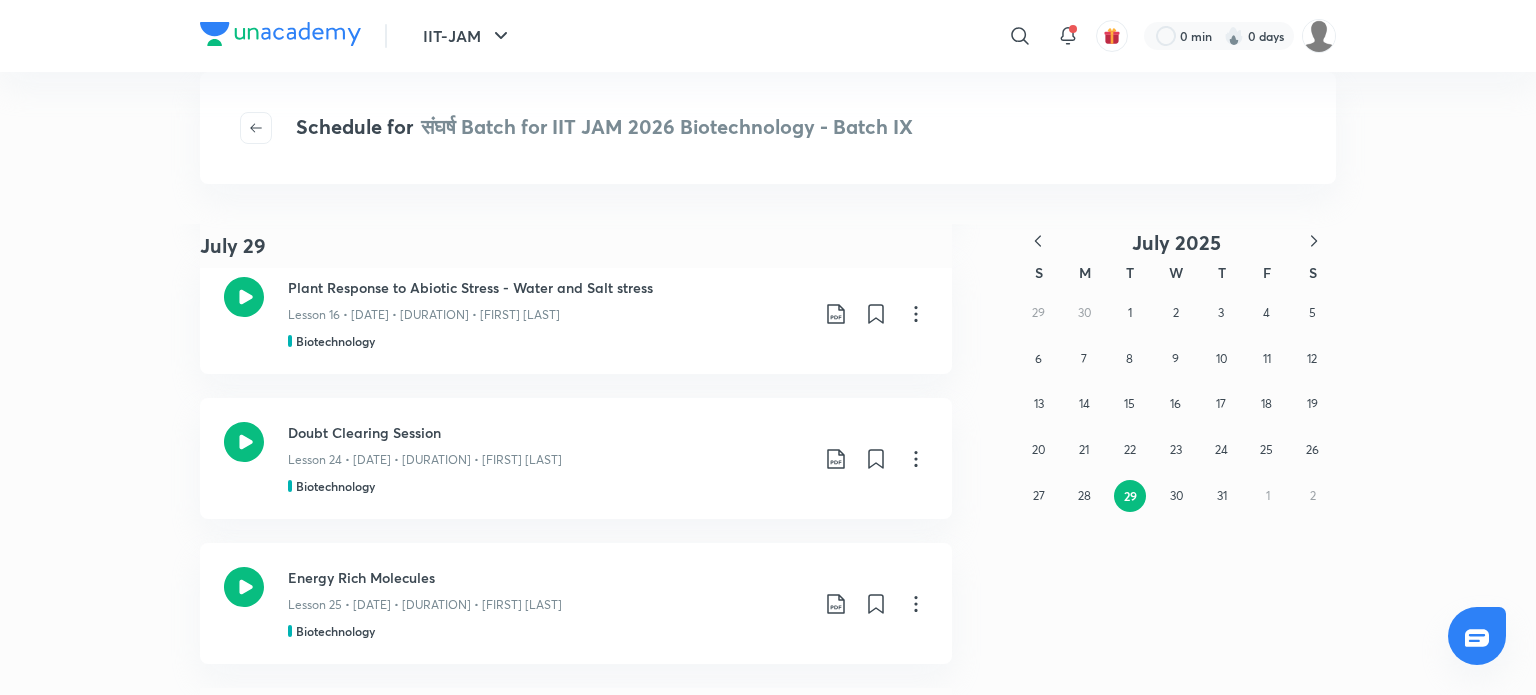 click on "29 30 1 2 3 4 5 6 7 8 9 10 11 12 13 14 15 16 17 18 19 20 21 22 23 24 25 26 27 28 29 30 31 1 2" at bounding box center (1176, 404) 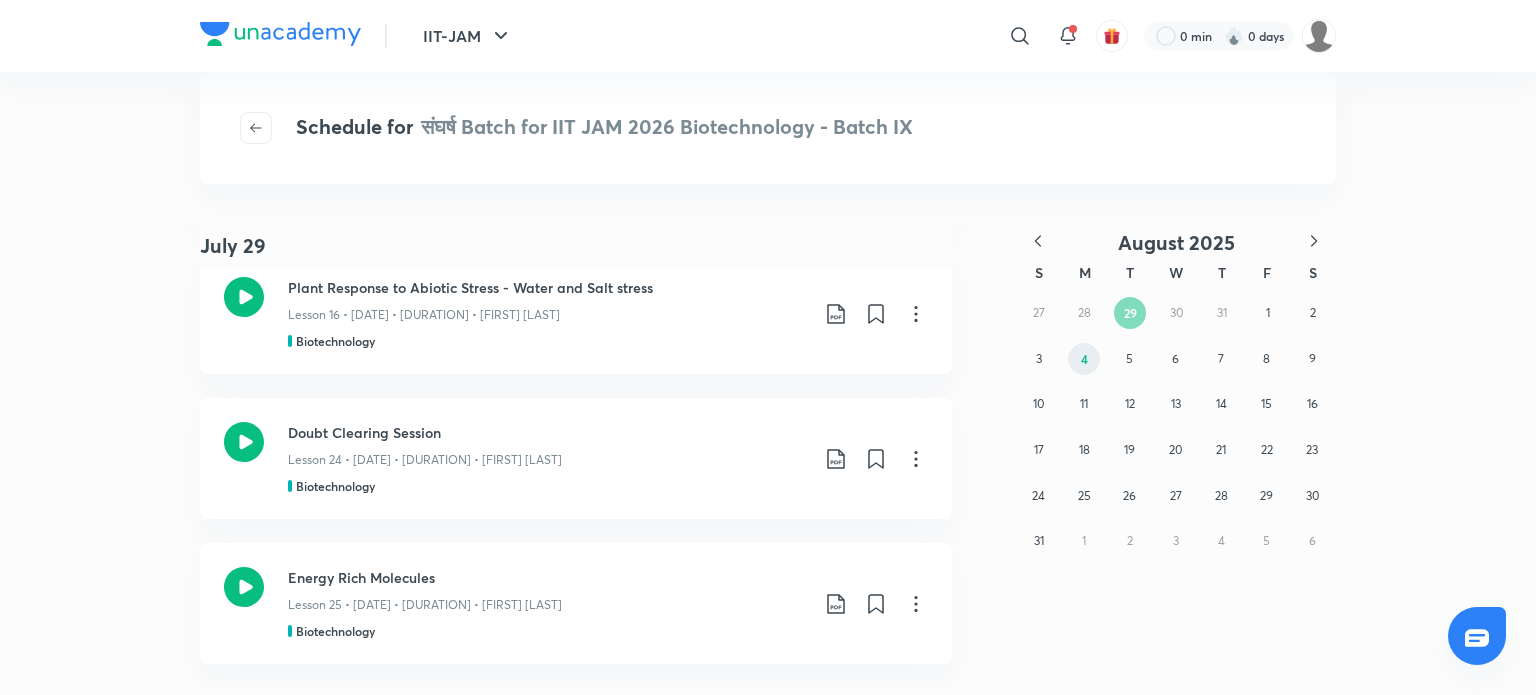 click on "4" at bounding box center [1084, 359] 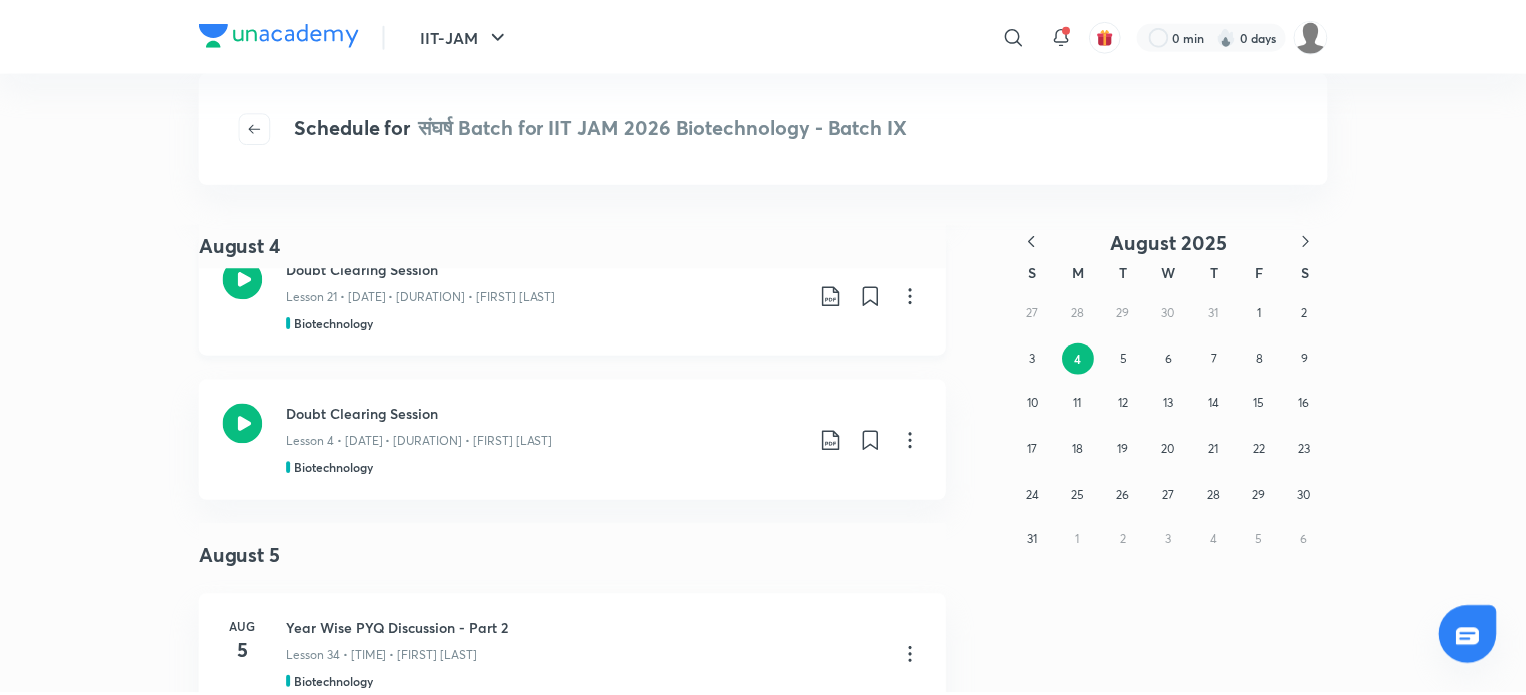 scroll, scrollTop: 199, scrollLeft: 0, axis: vertical 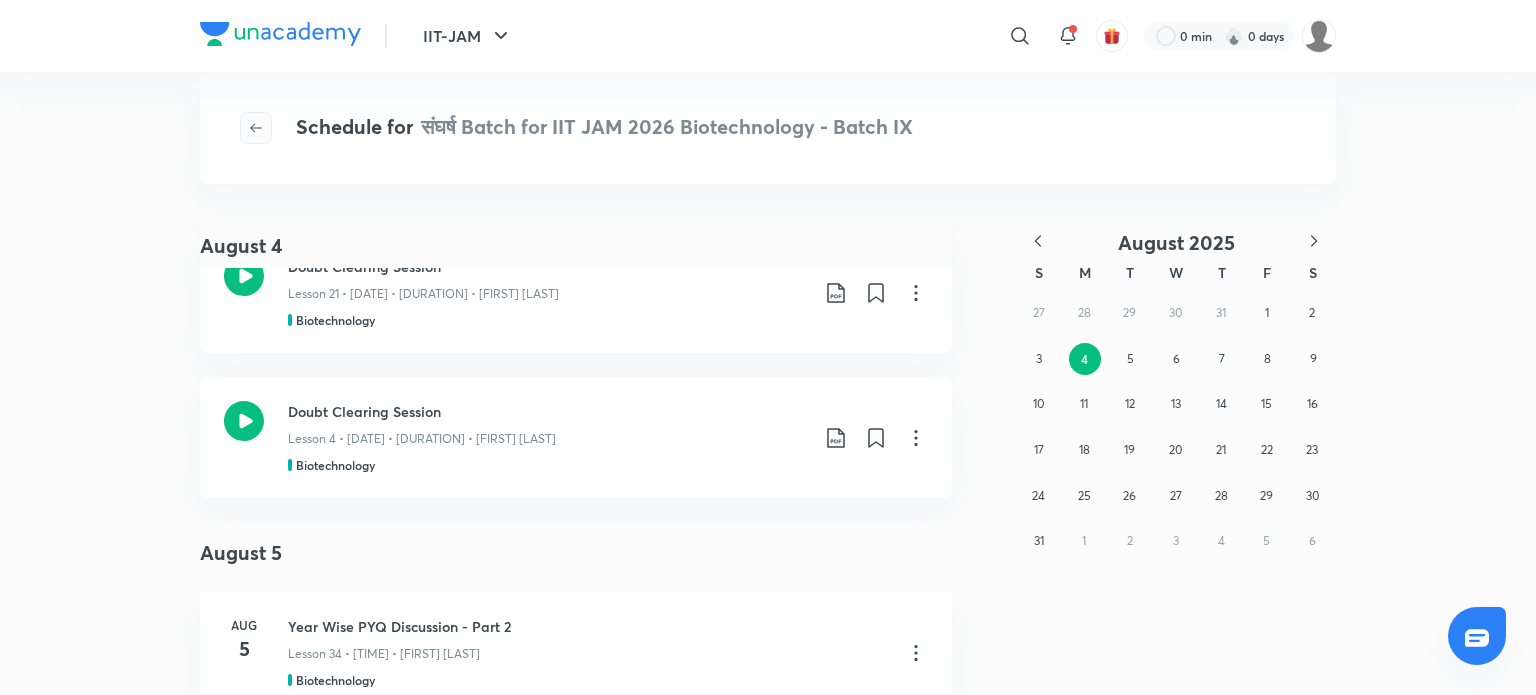 click 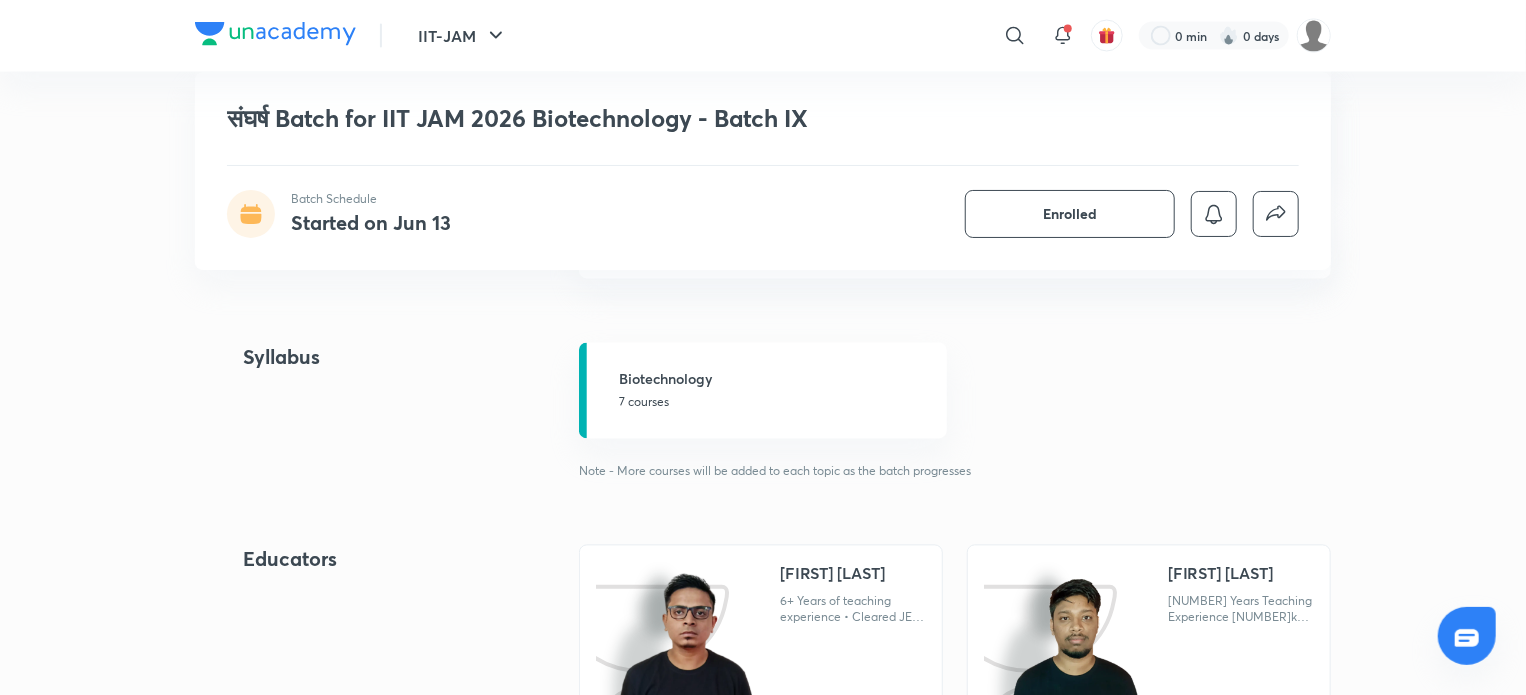 scroll, scrollTop: 1843, scrollLeft: 0, axis: vertical 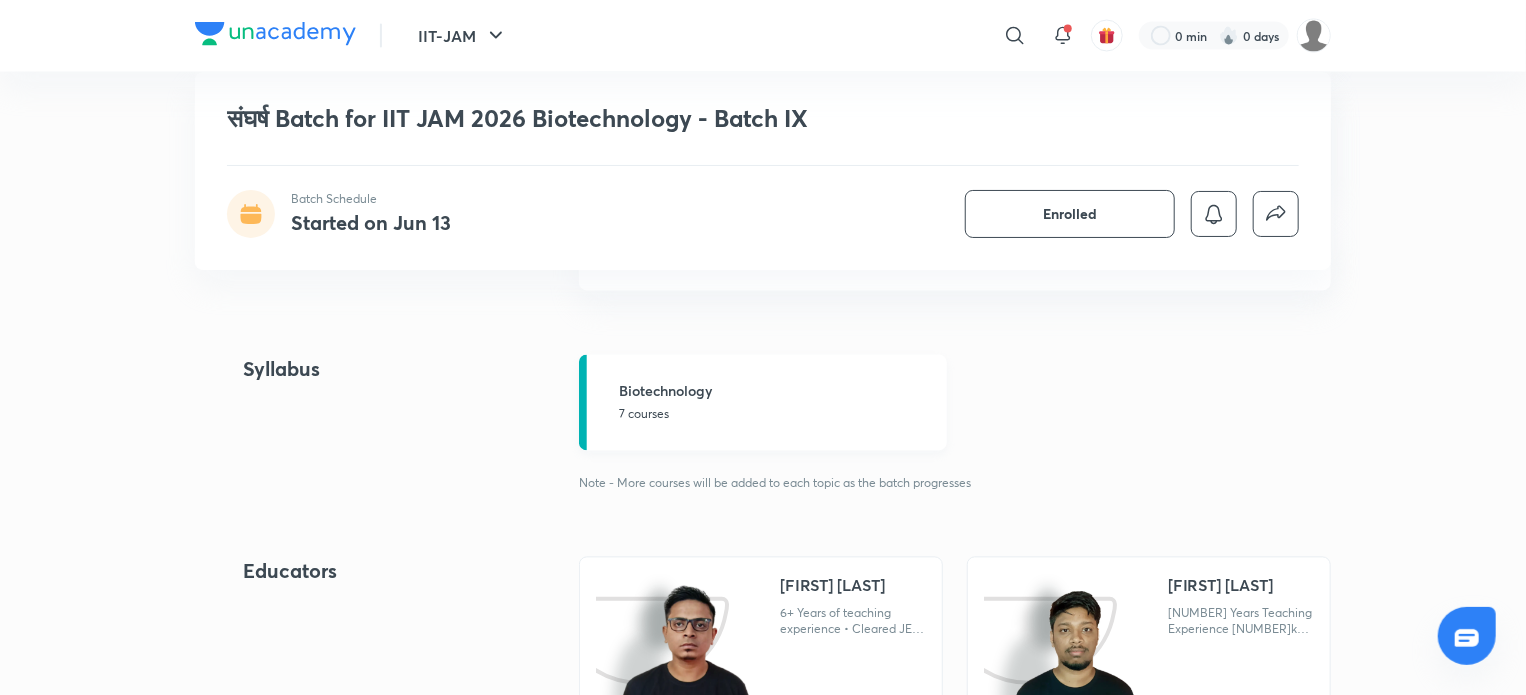 click on "7 courses" at bounding box center (777, 415) 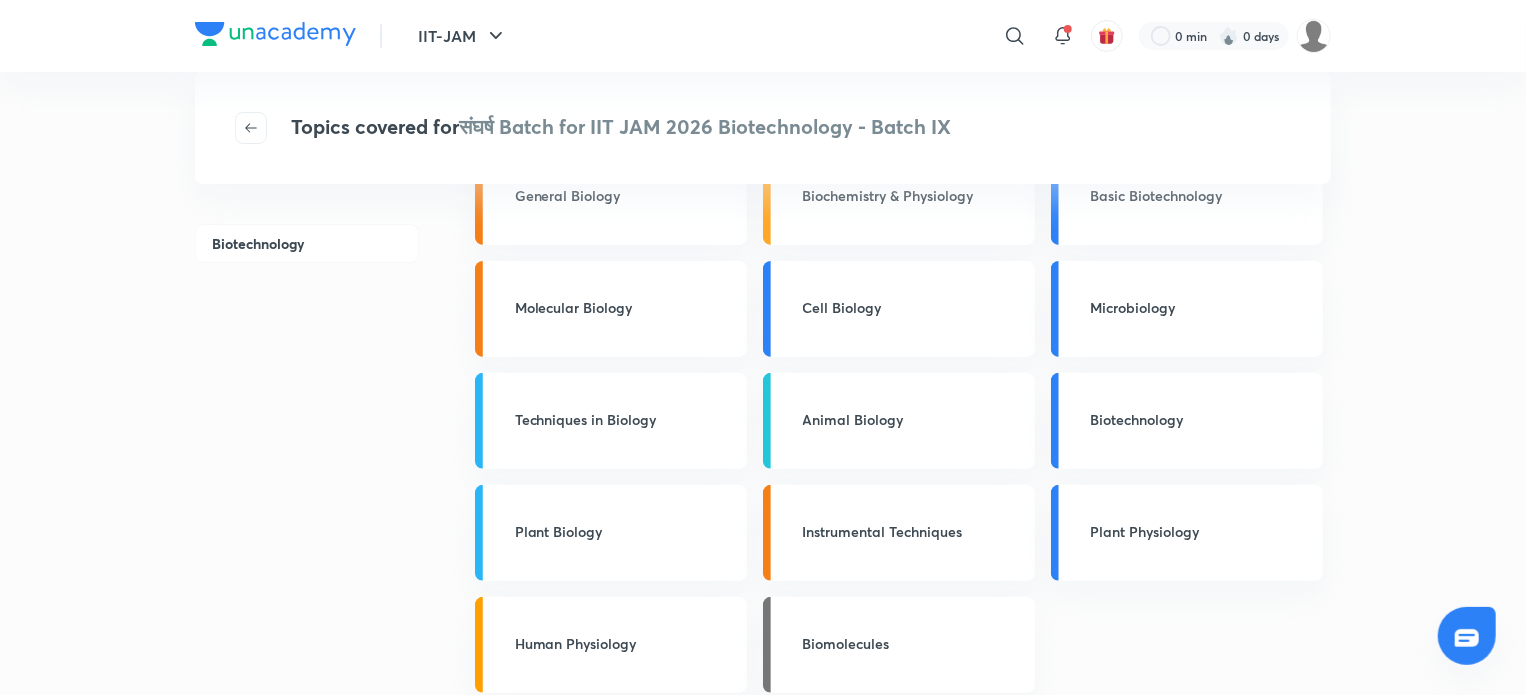 scroll, scrollTop: 0, scrollLeft: 0, axis: both 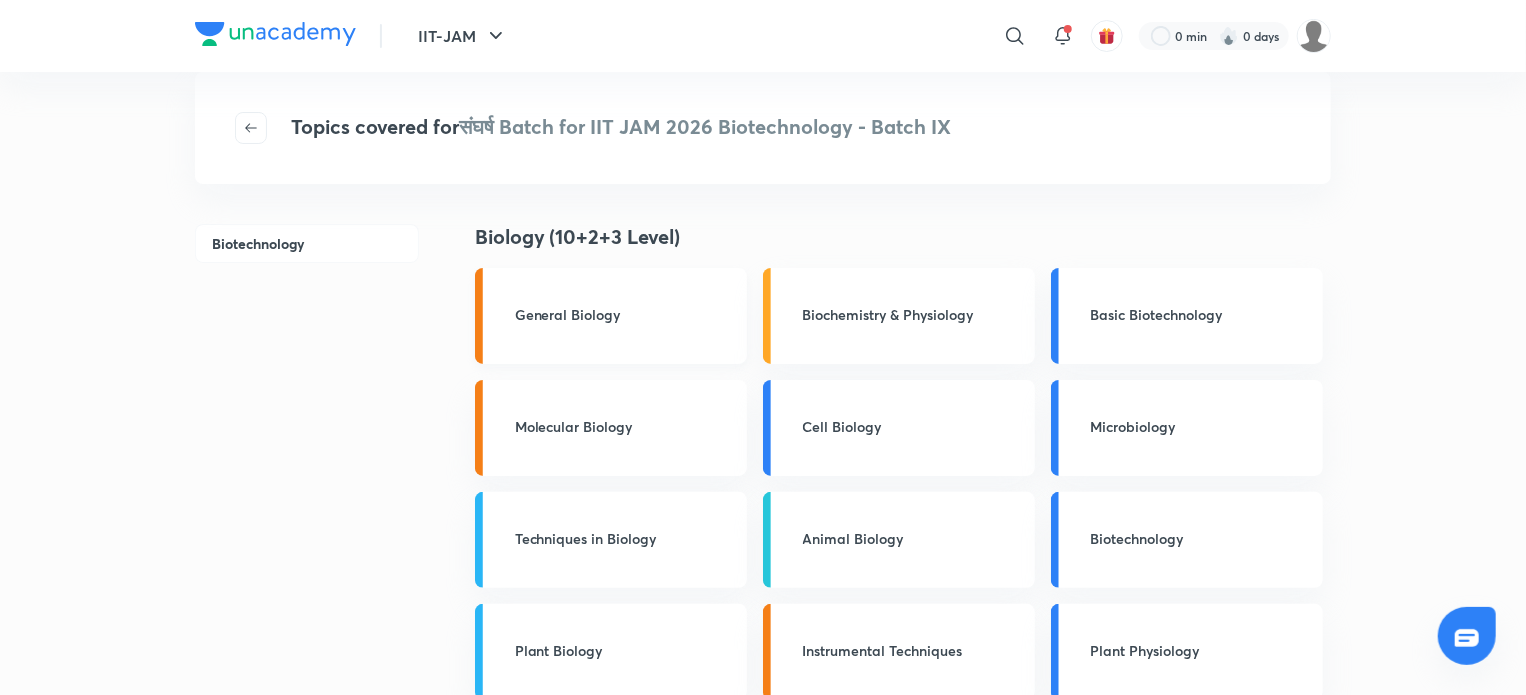 click on "General Biology" at bounding box center [625, 314] 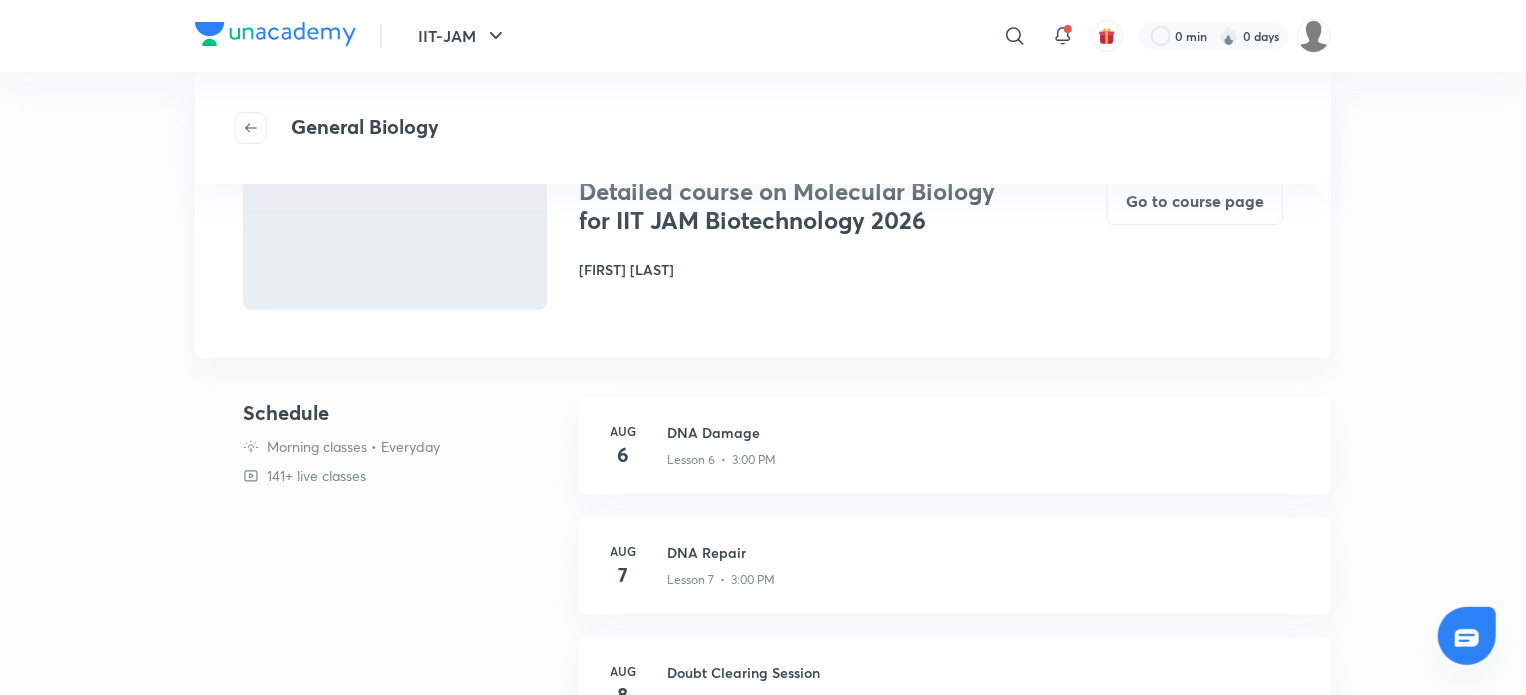 scroll, scrollTop: 0, scrollLeft: 0, axis: both 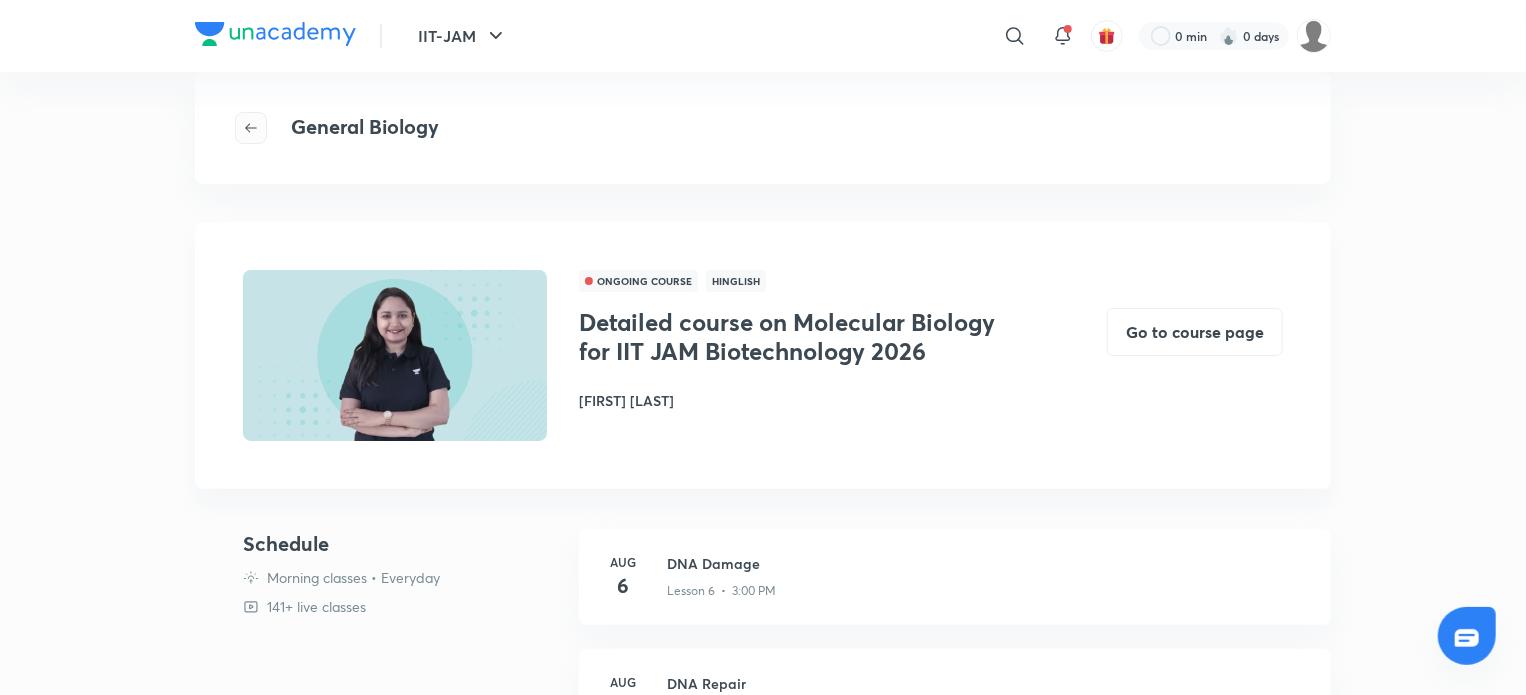 click at bounding box center (251, 128) 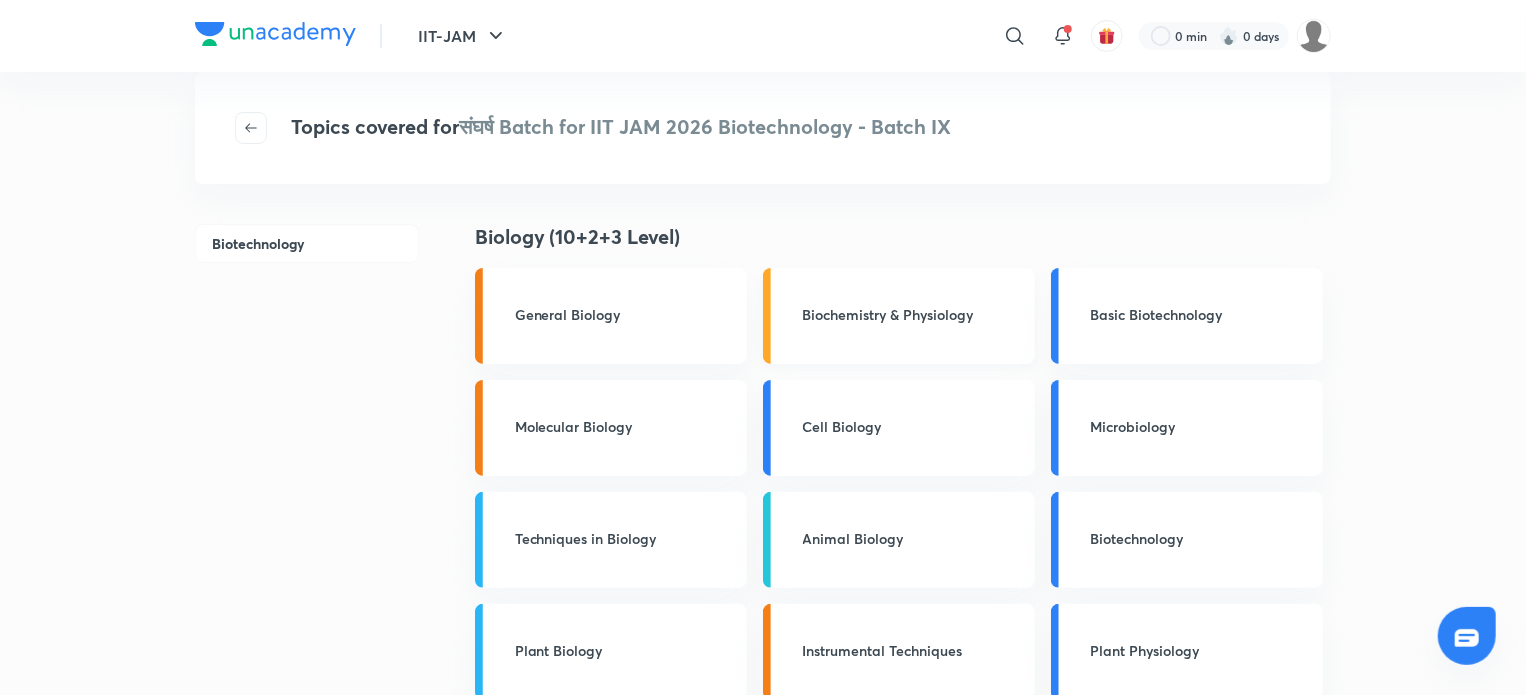 click on "Biochemistry & Physiology" at bounding box center [913, 314] 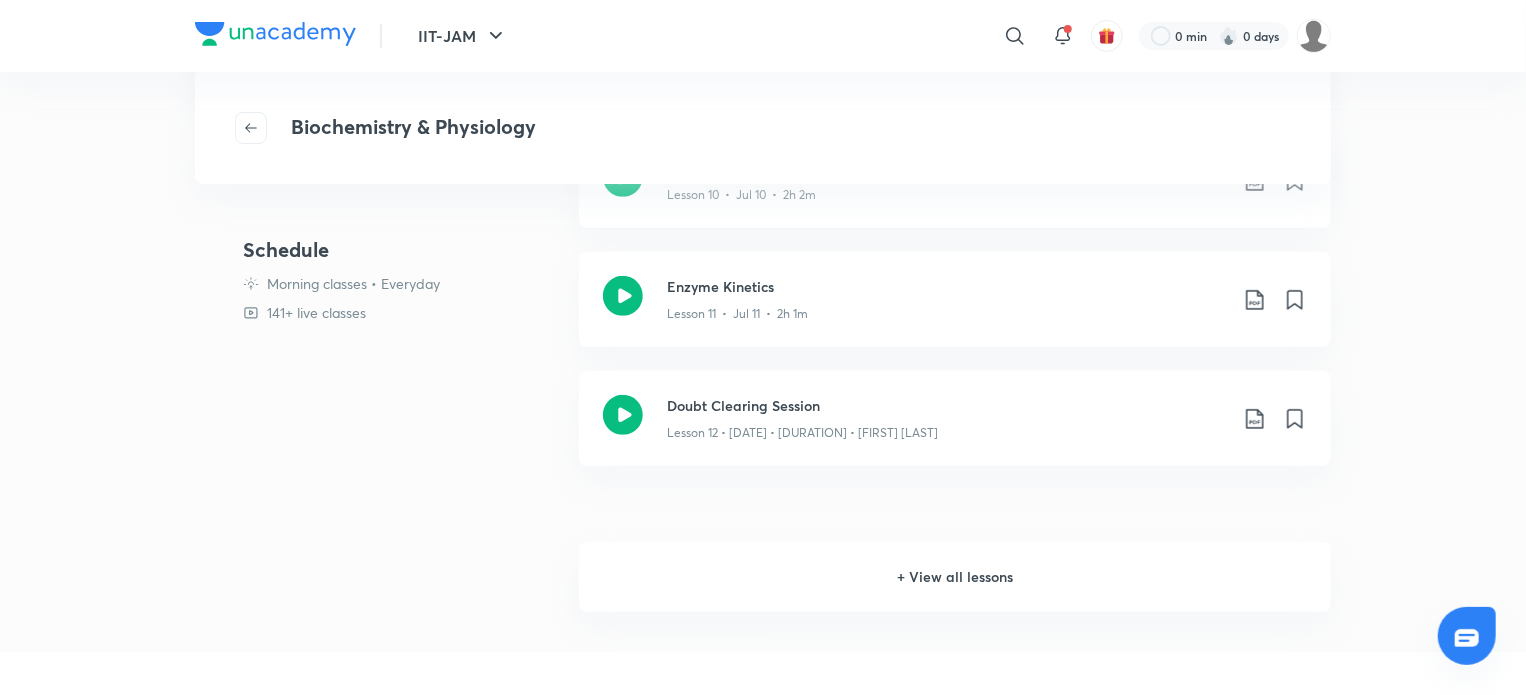 scroll, scrollTop: 392, scrollLeft: 0, axis: vertical 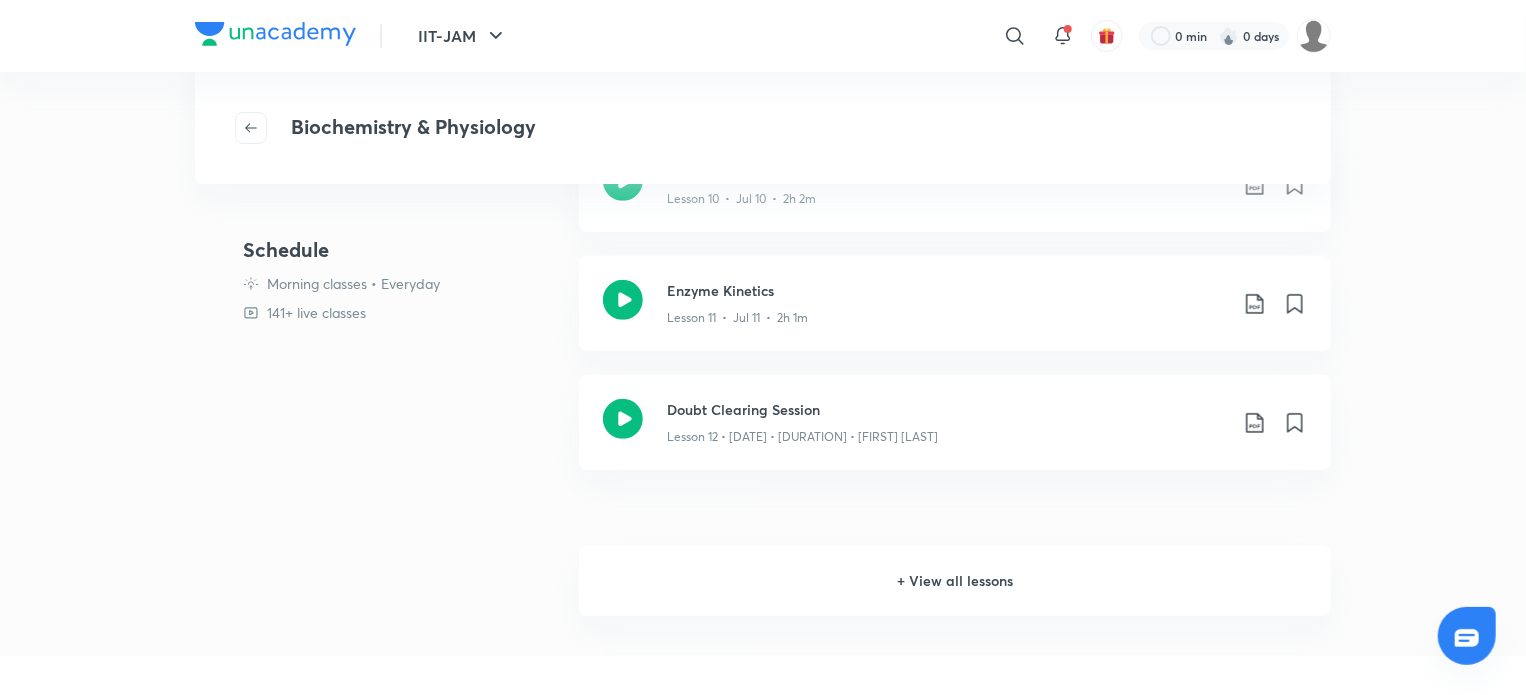 click on "+ View all lessons" at bounding box center [955, 581] 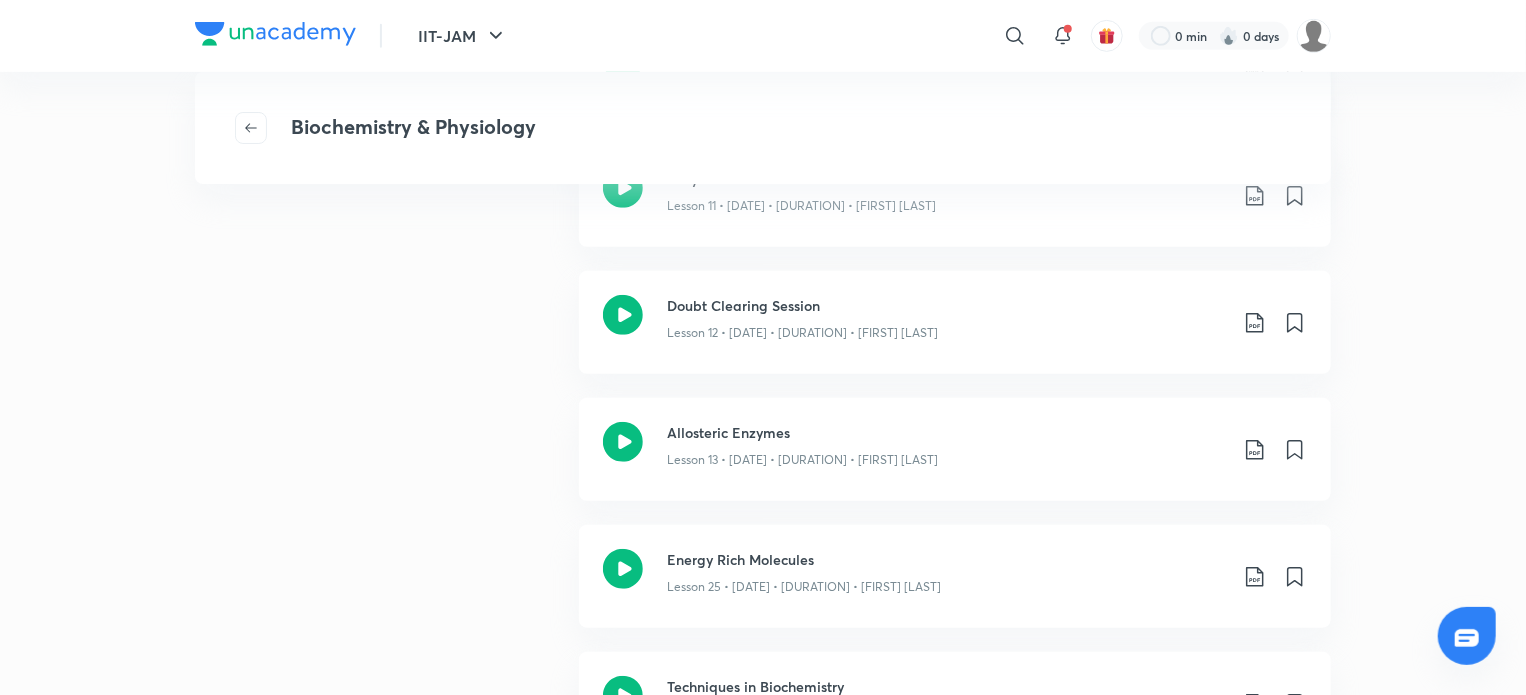 scroll, scrollTop: 510, scrollLeft: 0, axis: vertical 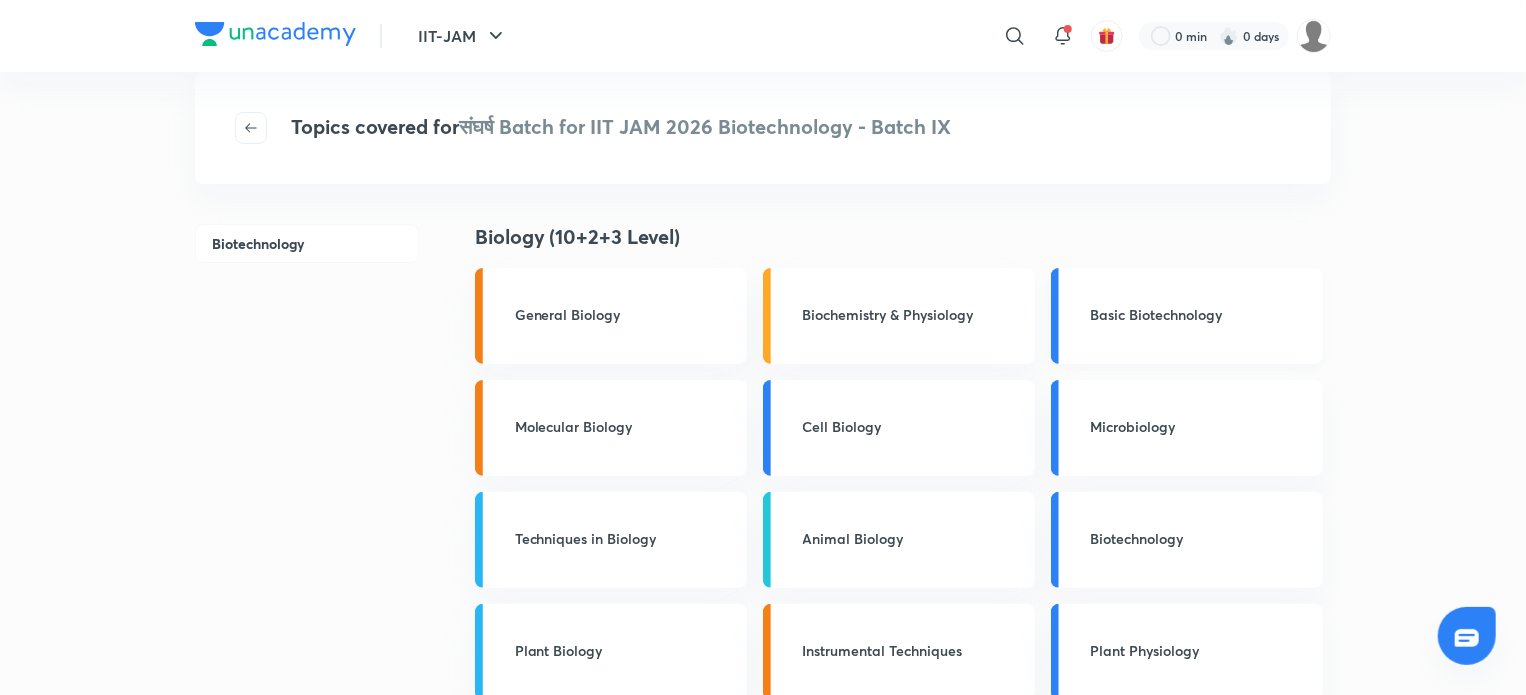 click on "Basic Biotechnology" at bounding box center (1187, 316) 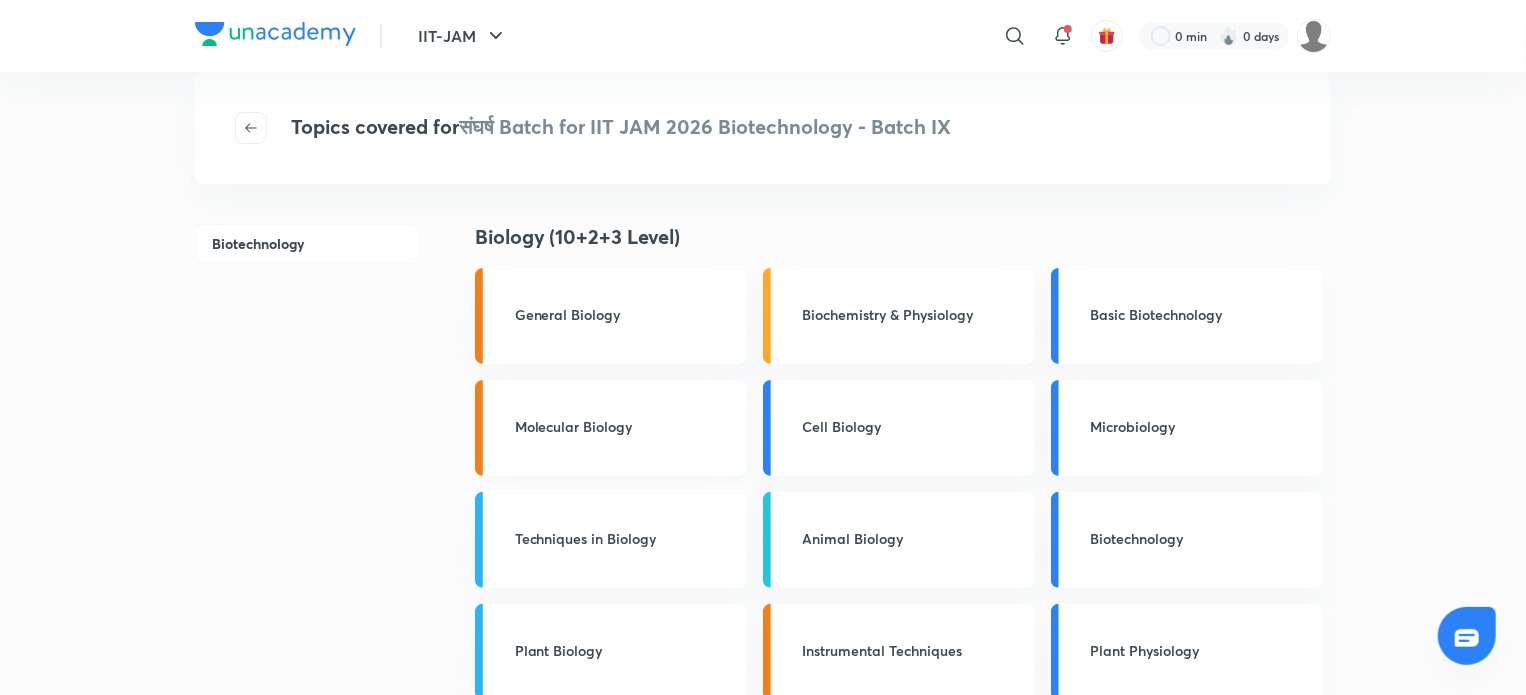 click on "Molecular Biology" at bounding box center [625, 426] 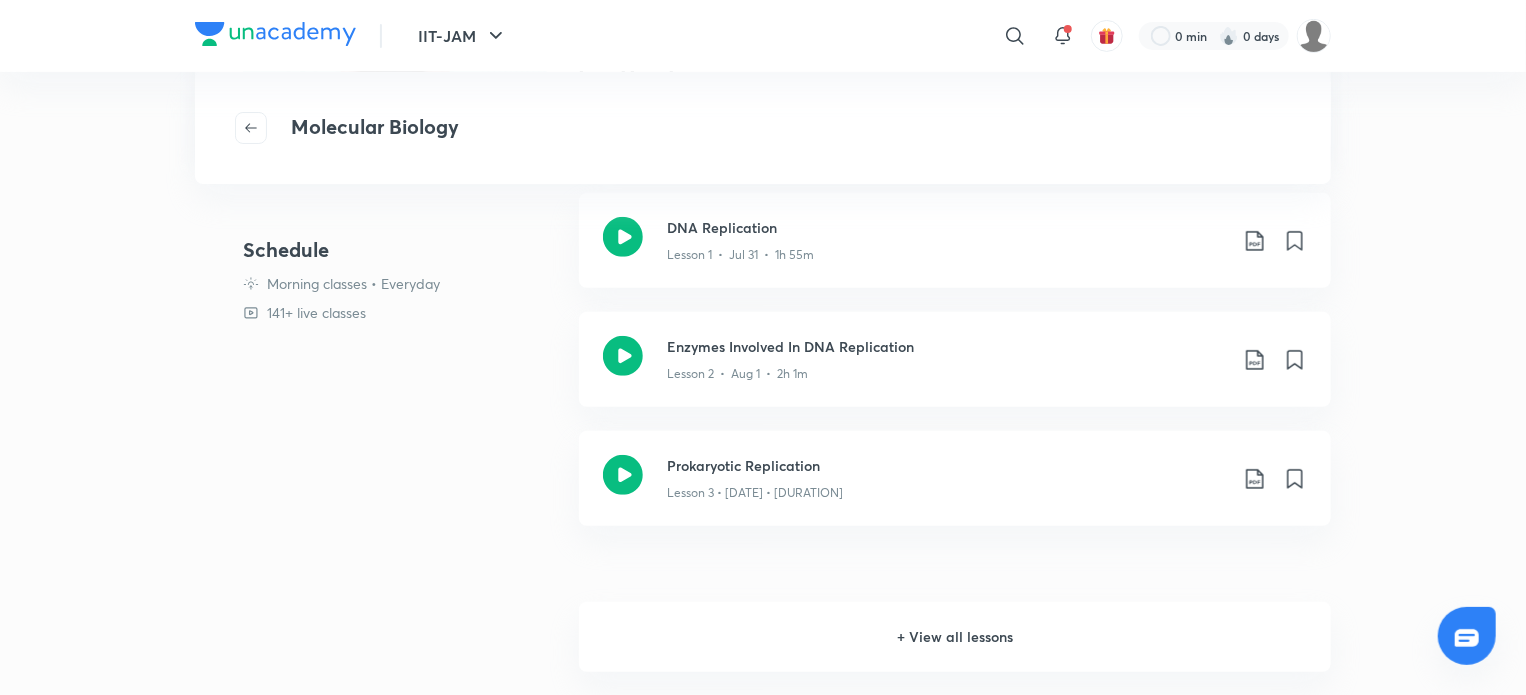 scroll, scrollTop: 336, scrollLeft: 0, axis: vertical 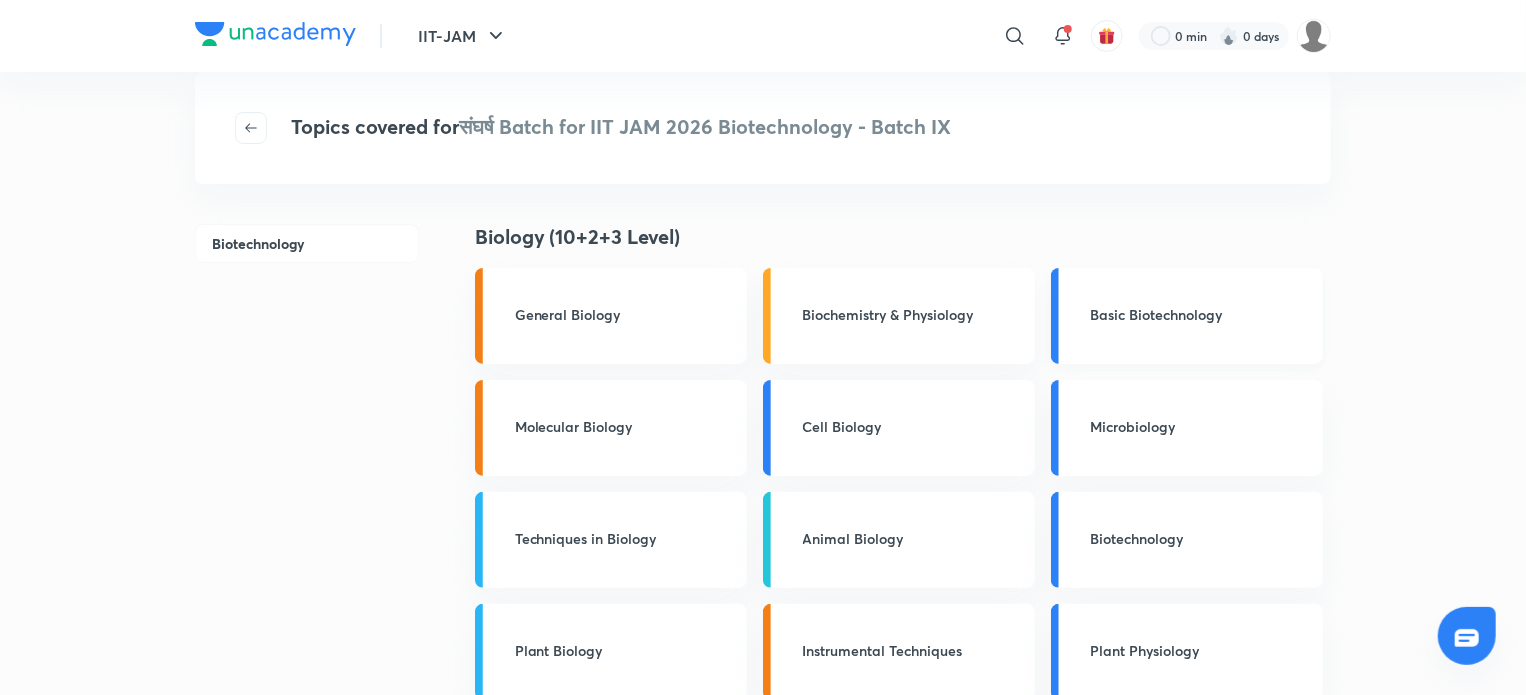 click on "Basic Biotechnology" at bounding box center [1201, 316] 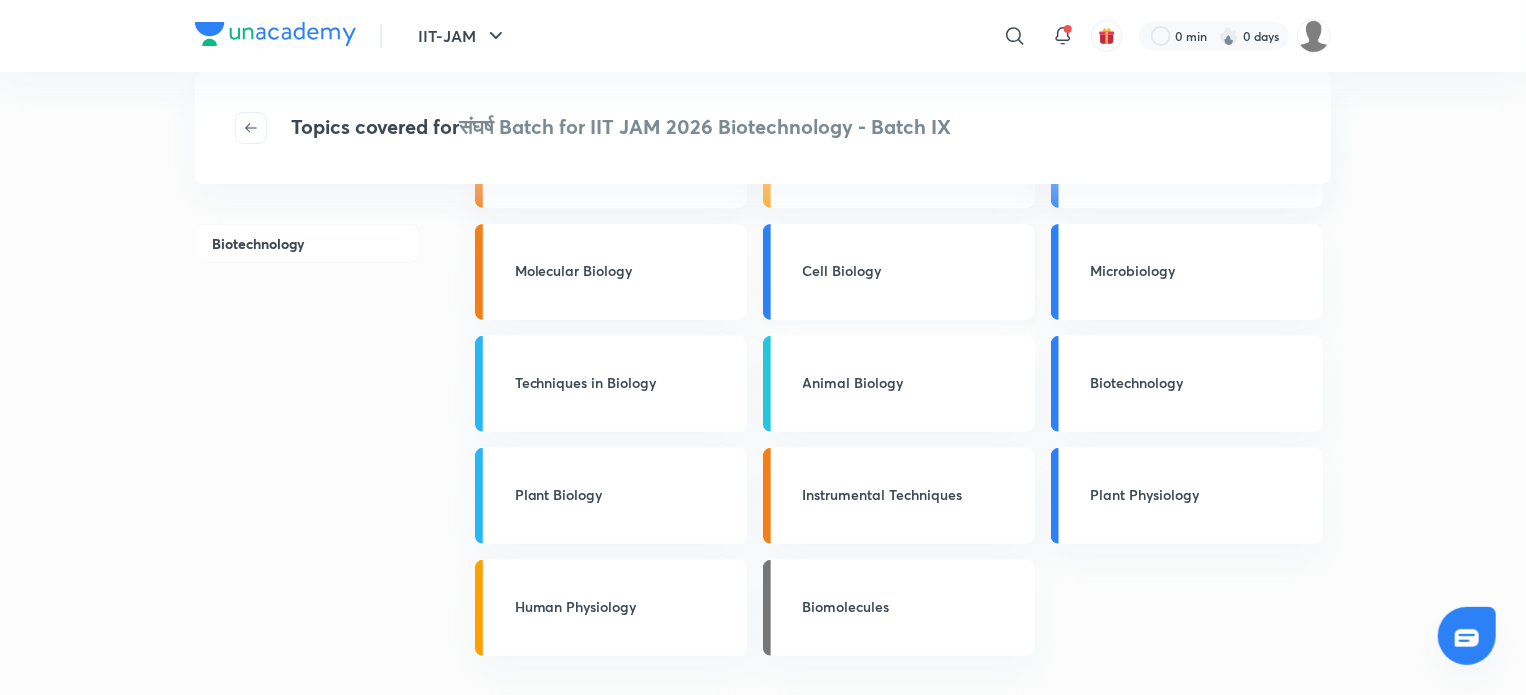 scroll, scrollTop: 156, scrollLeft: 0, axis: vertical 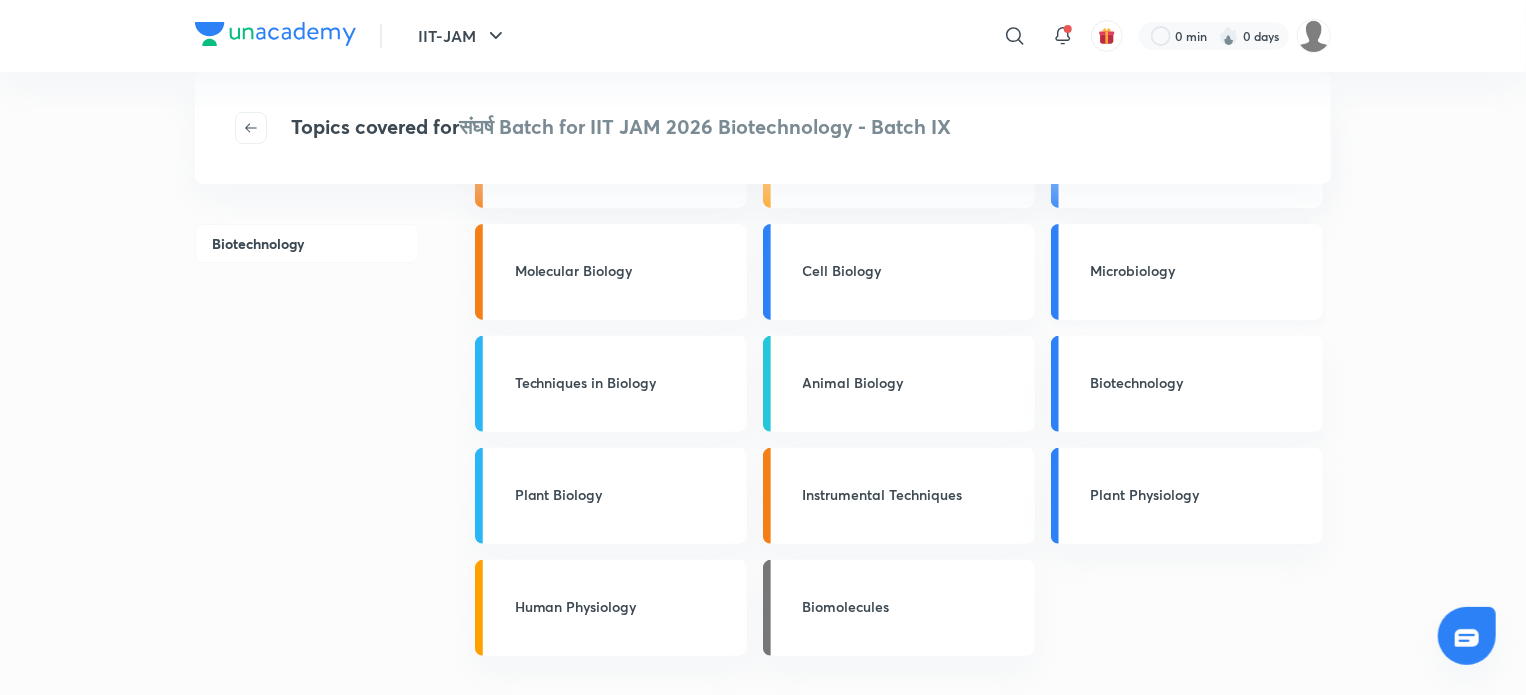click on "Microbiology" at bounding box center (1201, 270) 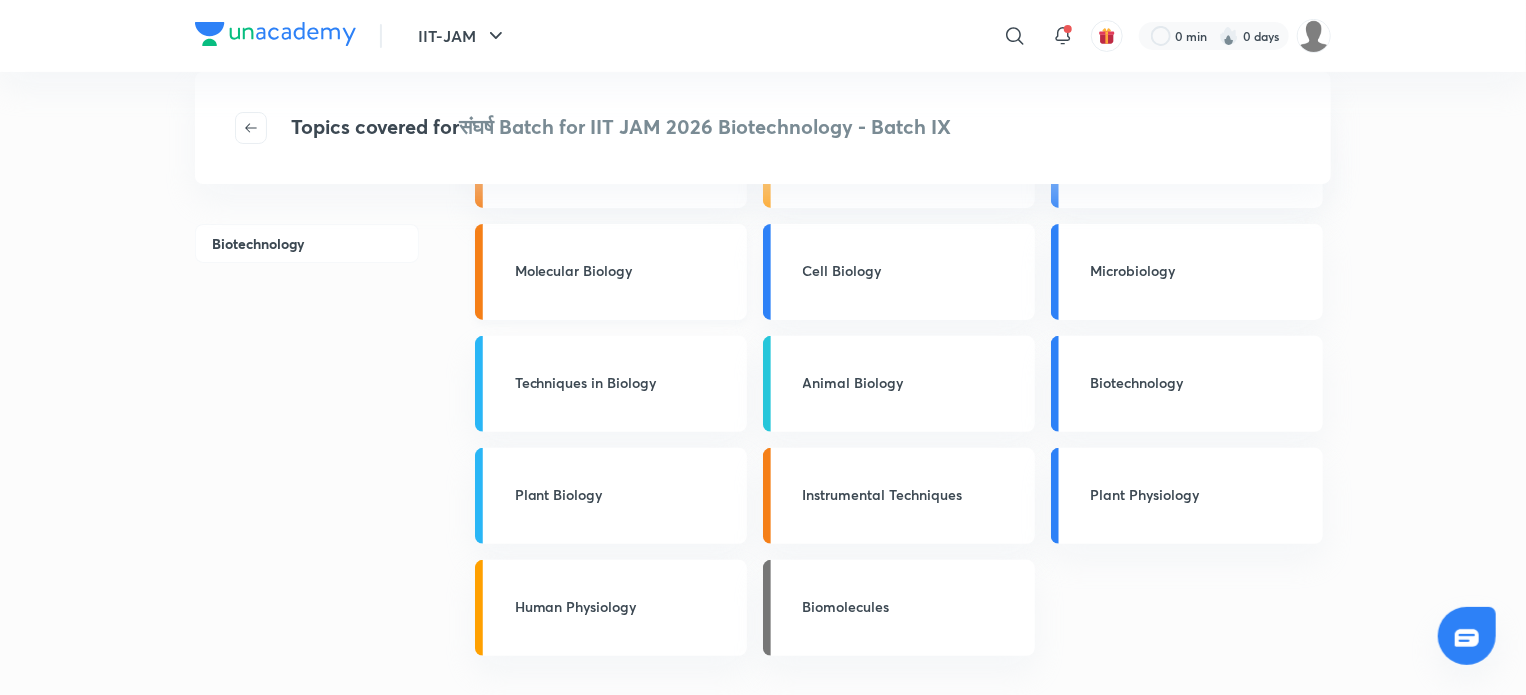 click on "Molecular Biology" at bounding box center [625, 270] 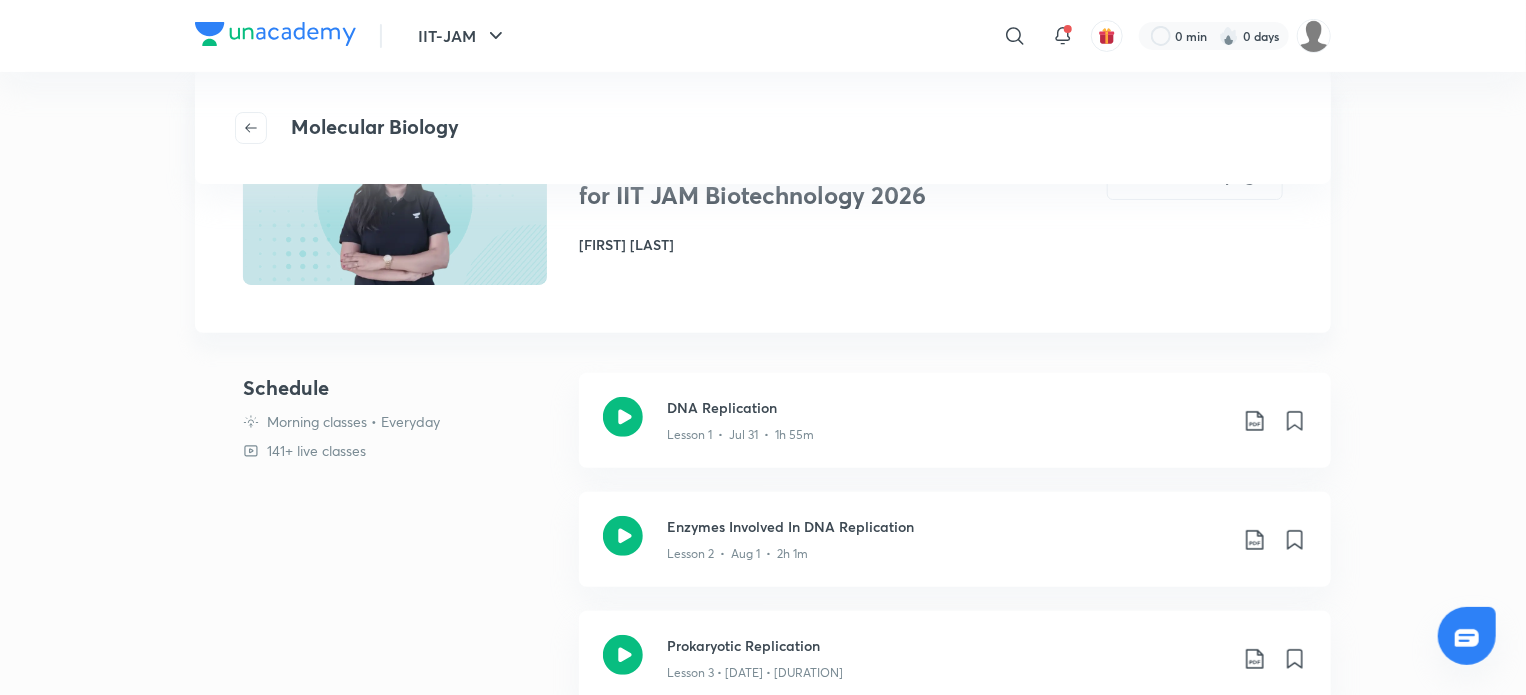 scroll, scrollTop: 0, scrollLeft: 0, axis: both 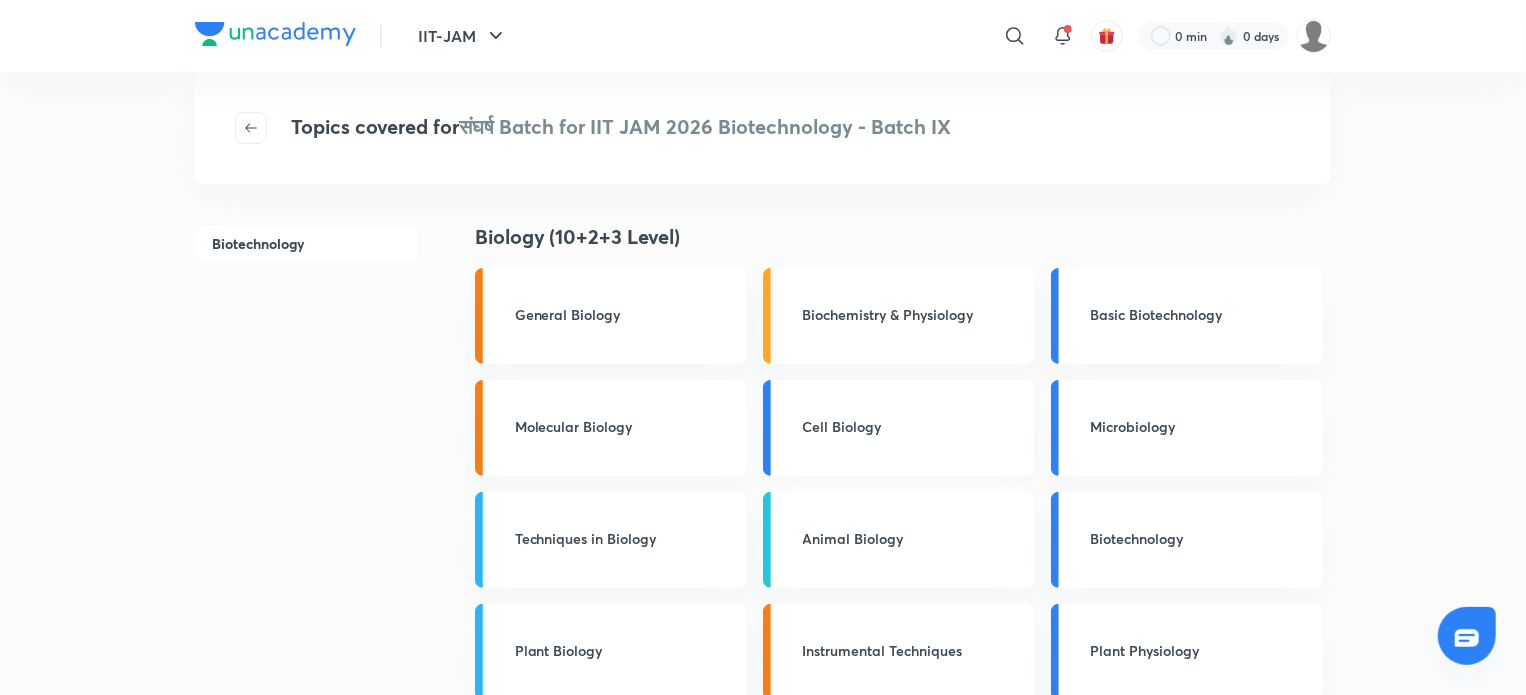 click on "Cell Biology" at bounding box center (913, 426) 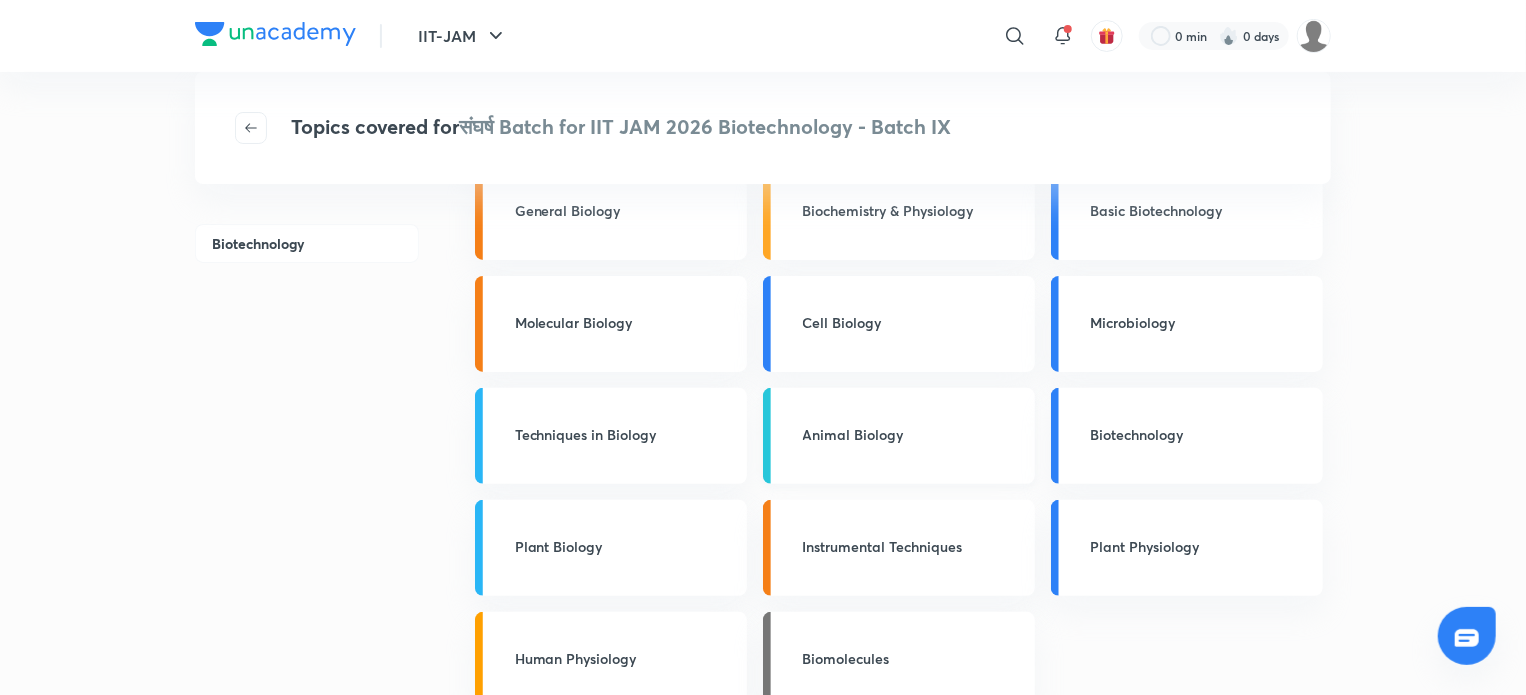 scroll, scrollTop: 155, scrollLeft: 0, axis: vertical 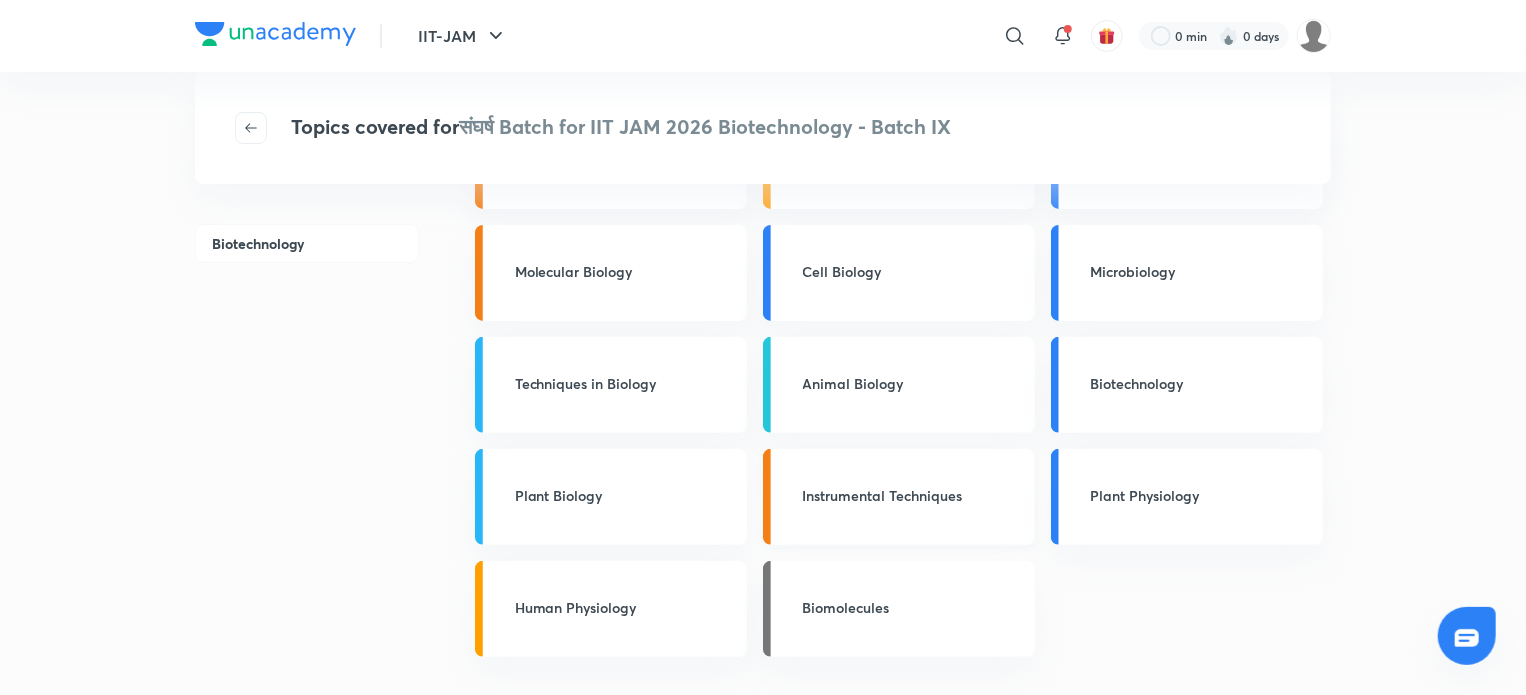 click on "Instrumental Techniques" at bounding box center [913, 495] 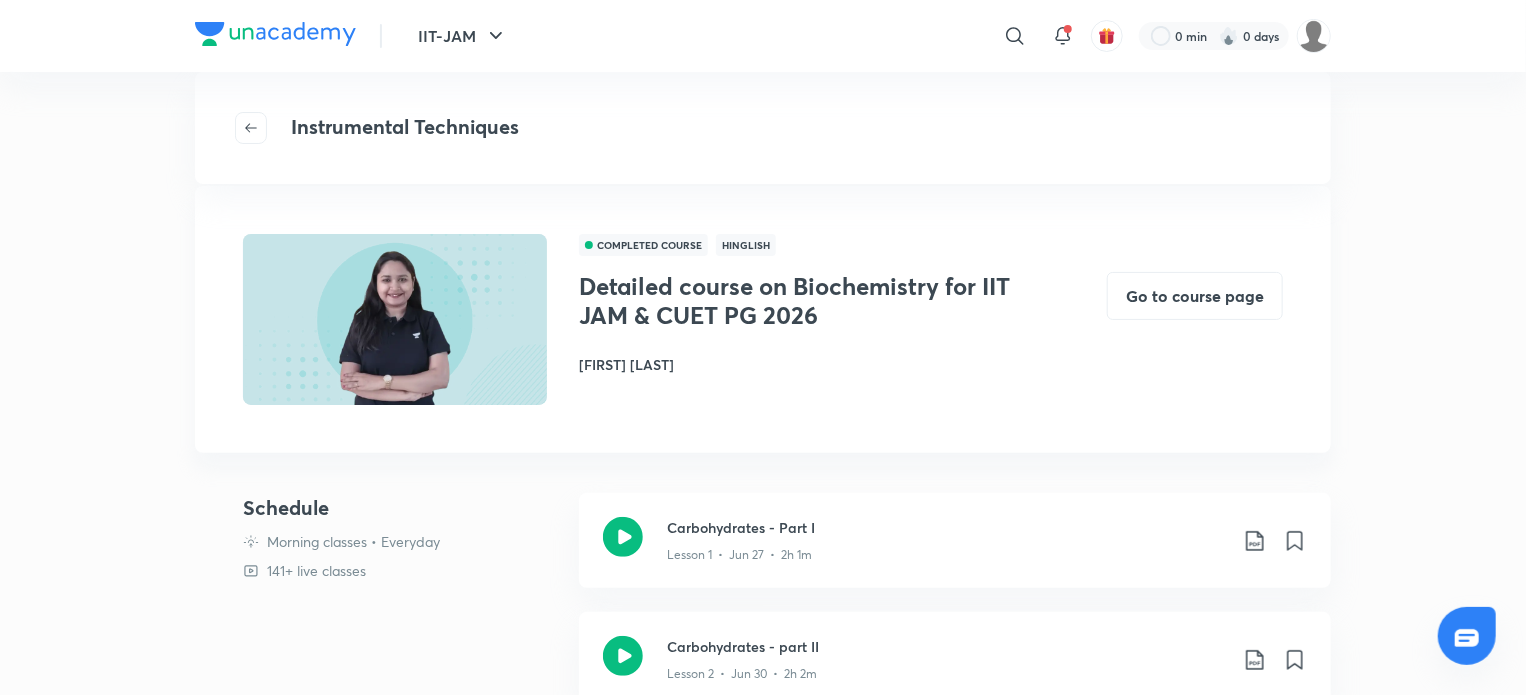 scroll, scrollTop: 0, scrollLeft: 0, axis: both 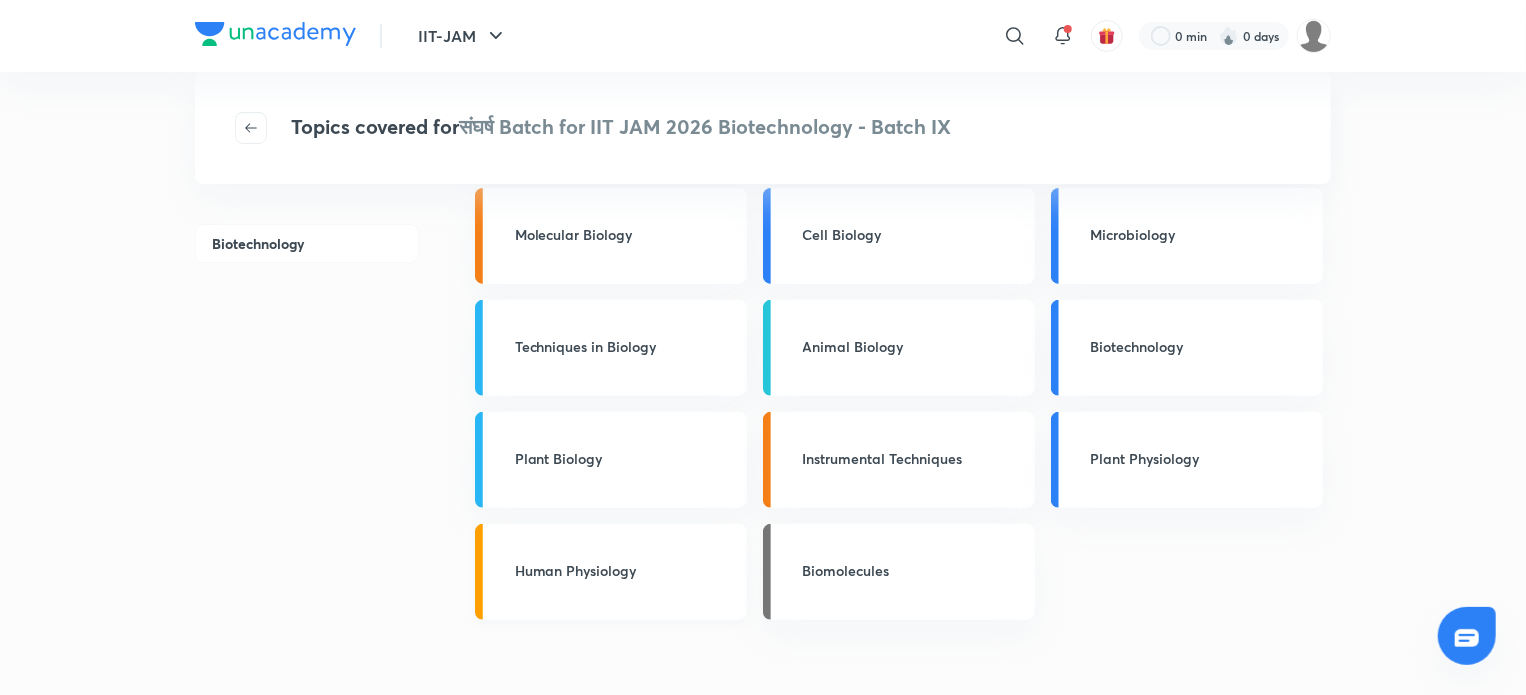 click on "Human Physiology" at bounding box center [625, 570] 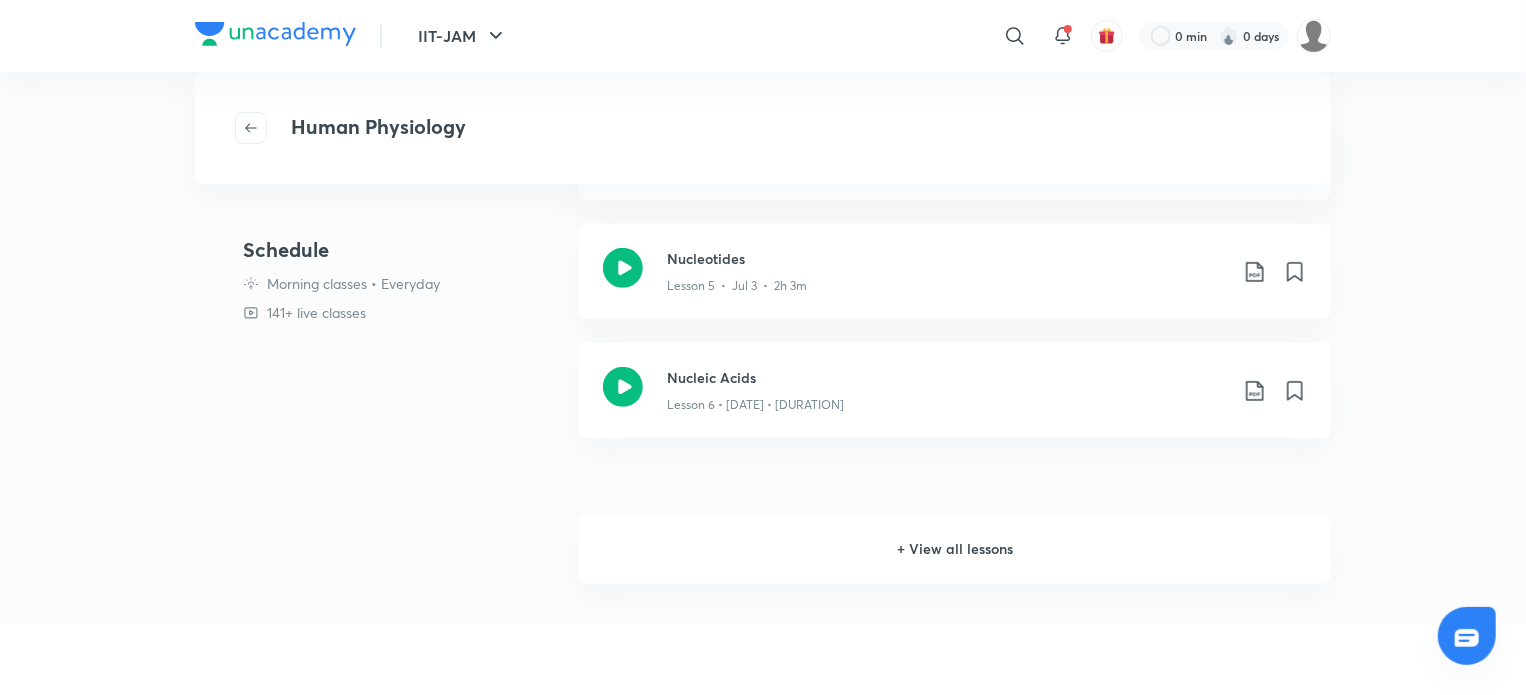 scroll, scrollTop: 0, scrollLeft: 0, axis: both 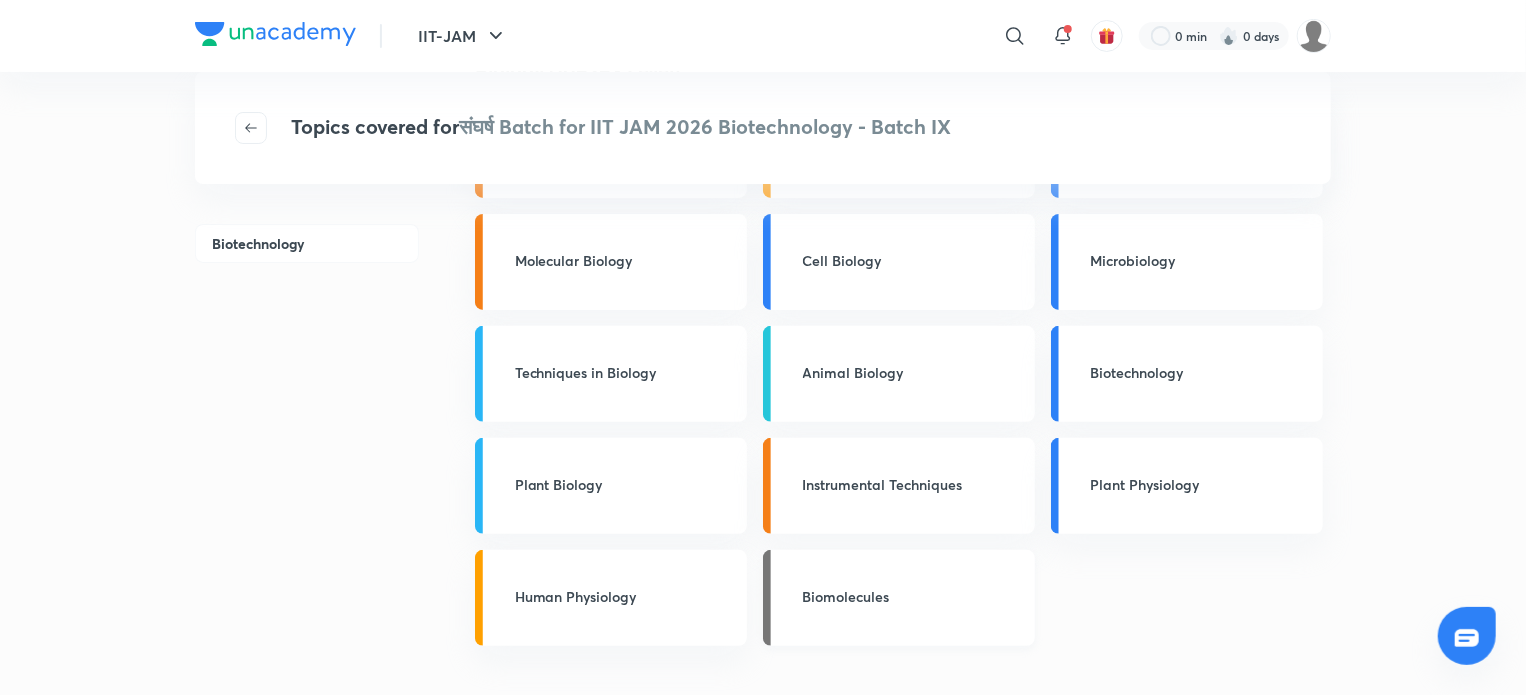 click on "Biomolecules" at bounding box center [913, 596] 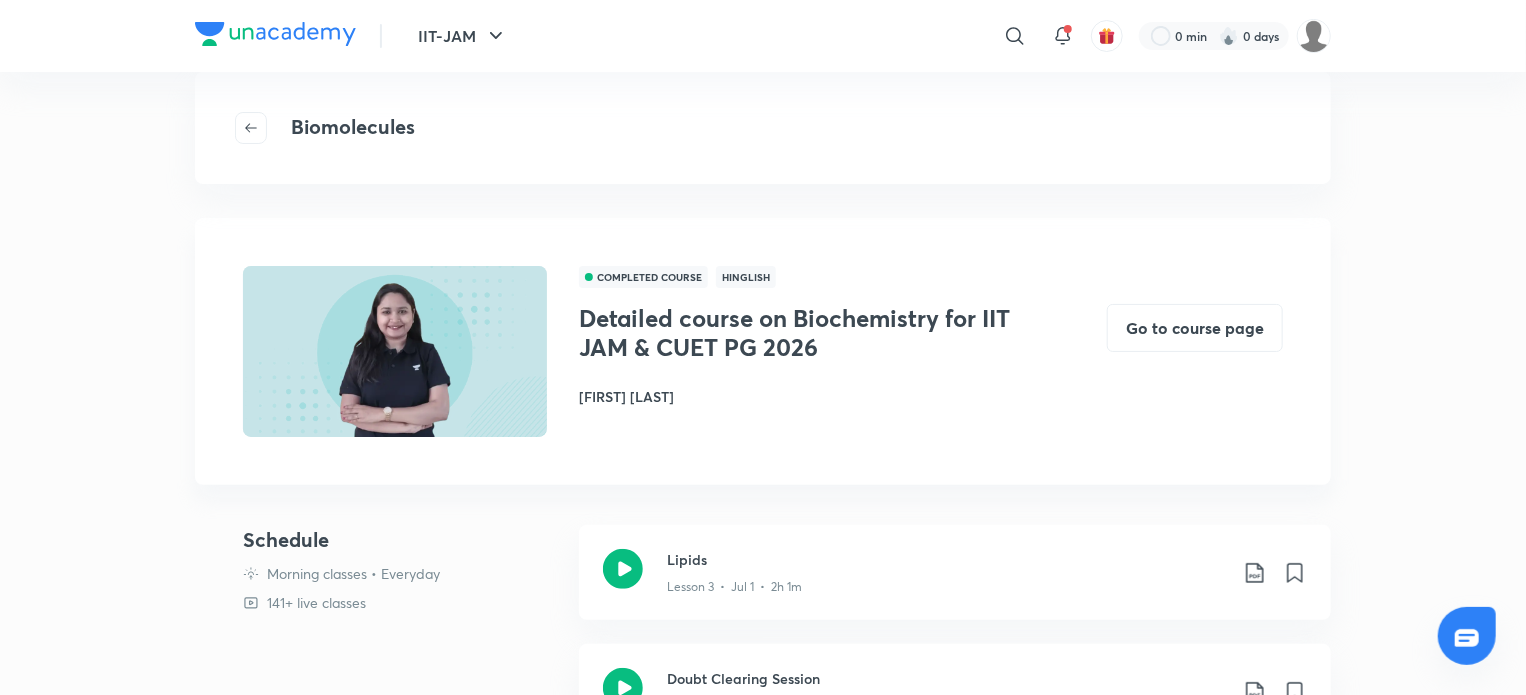 scroll, scrollTop: 0, scrollLeft: 0, axis: both 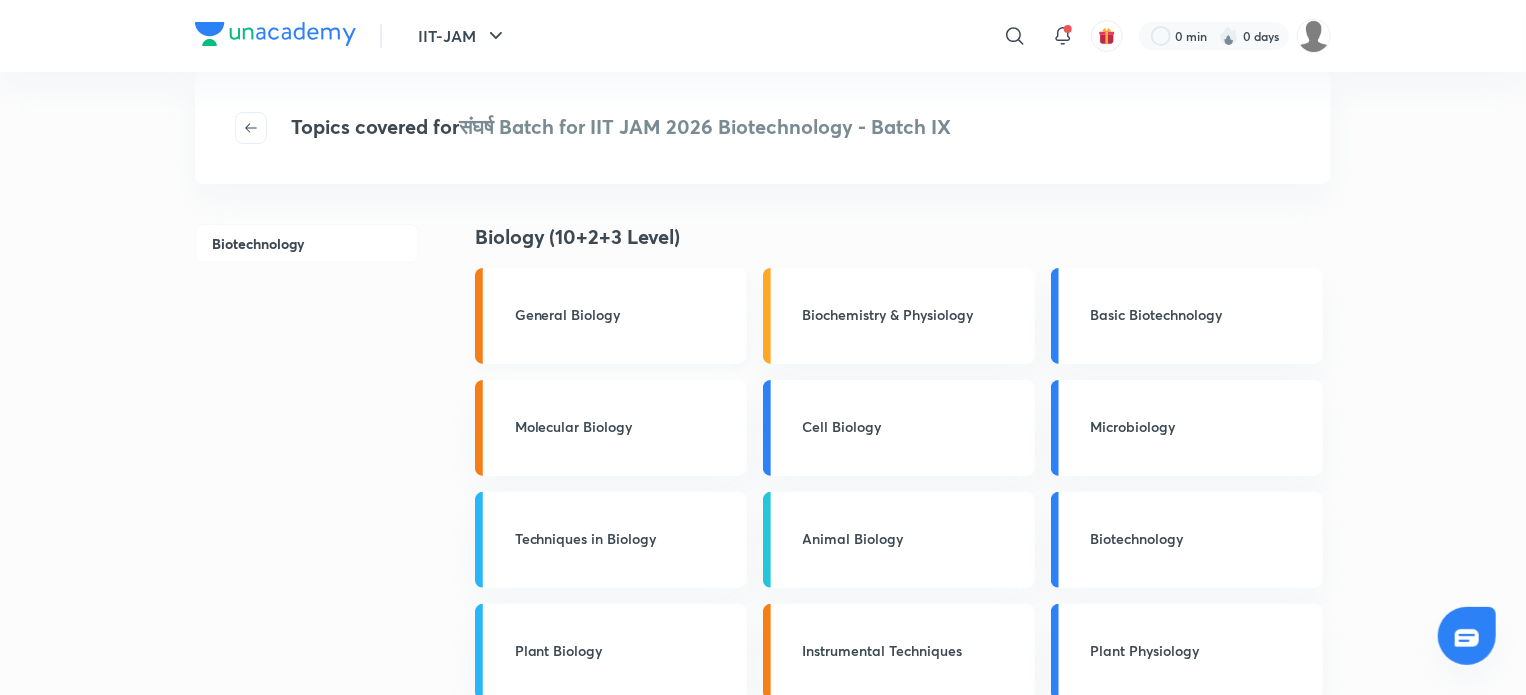 click on "General Biology" at bounding box center (625, 314) 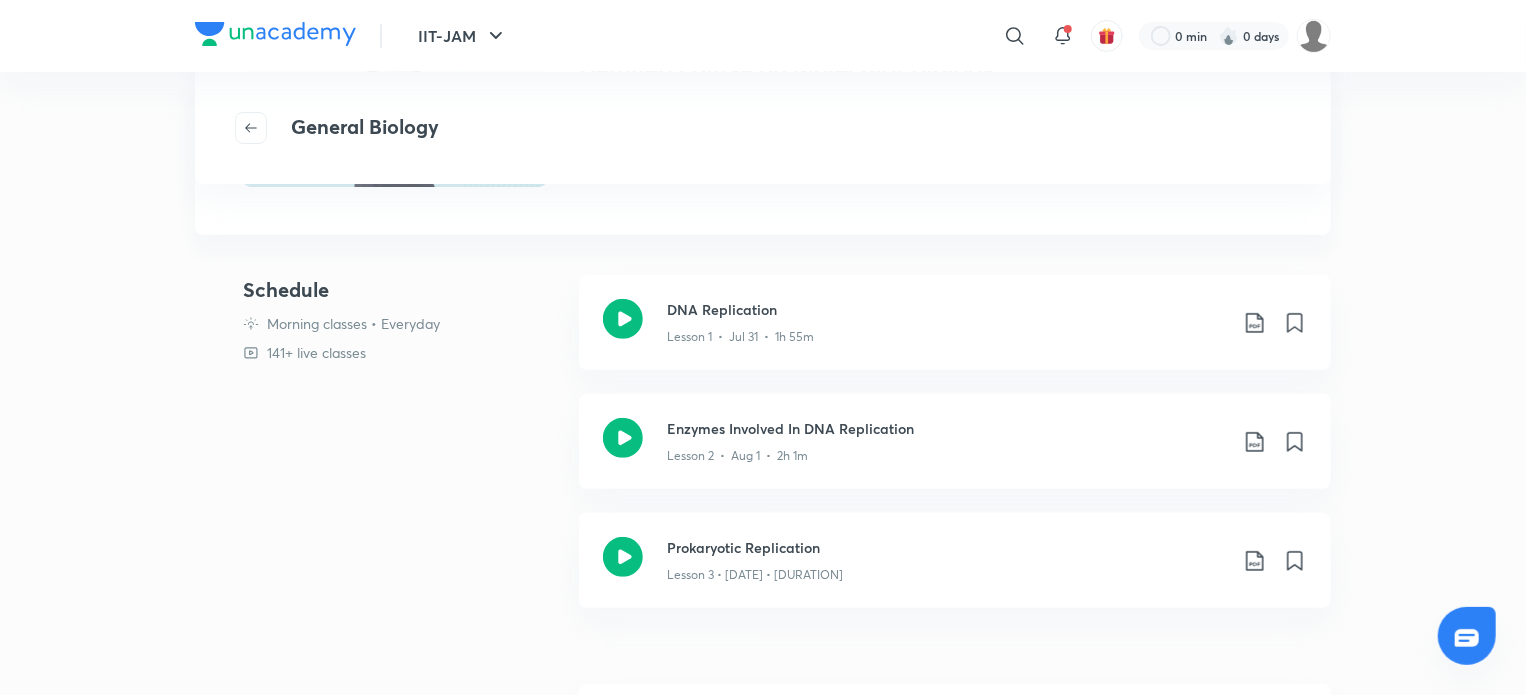 scroll, scrollTop: 291, scrollLeft: 0, axis: vertical 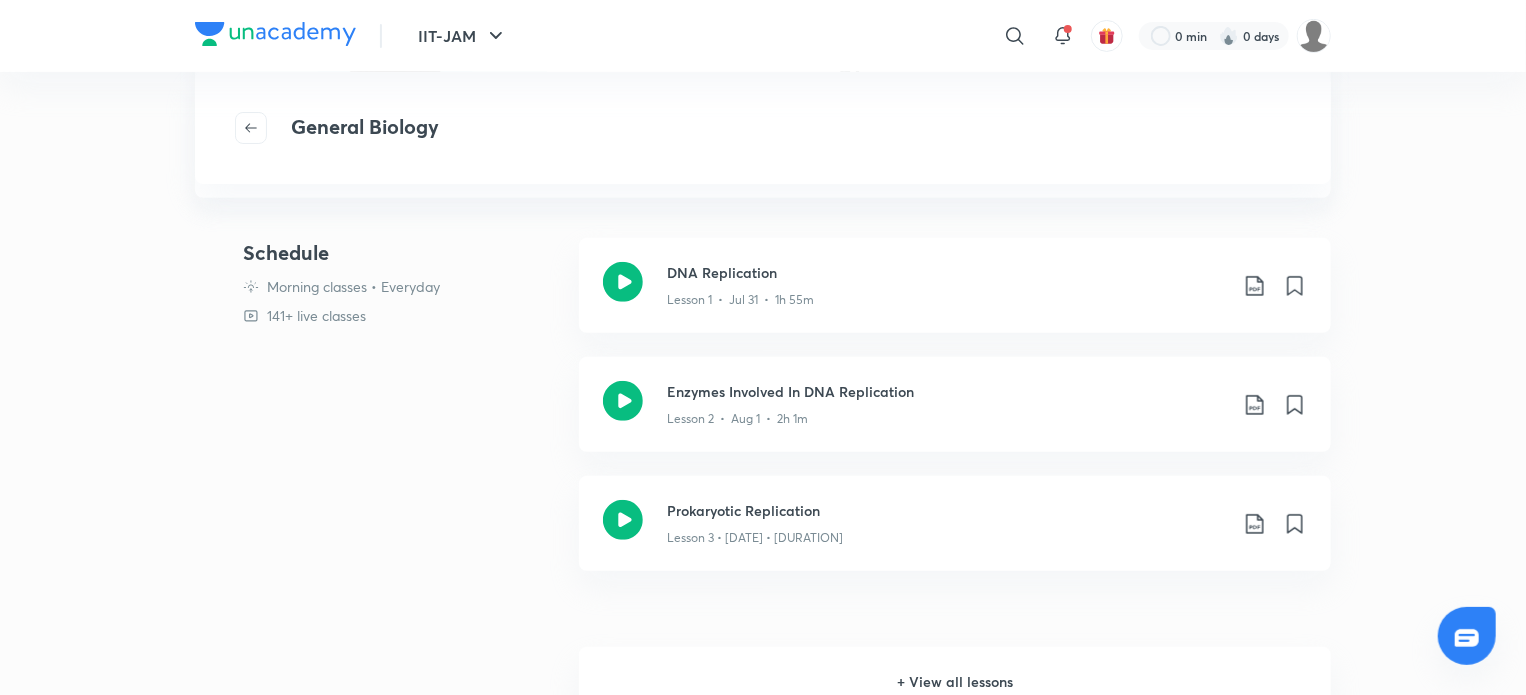click on "+ View all lessons" at bounding box center [955, 682] 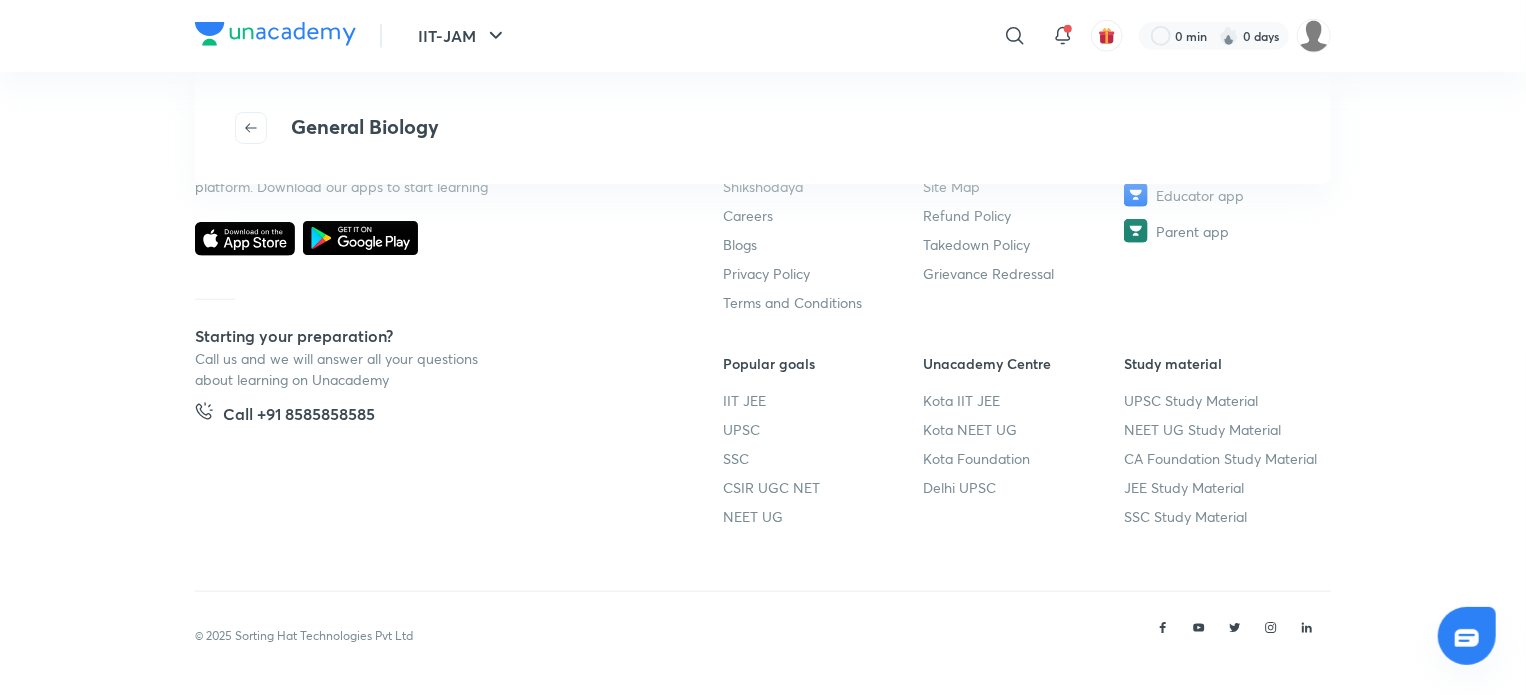 scroll, scrollTop: 149, scrollLeft: 0, axis: vertical 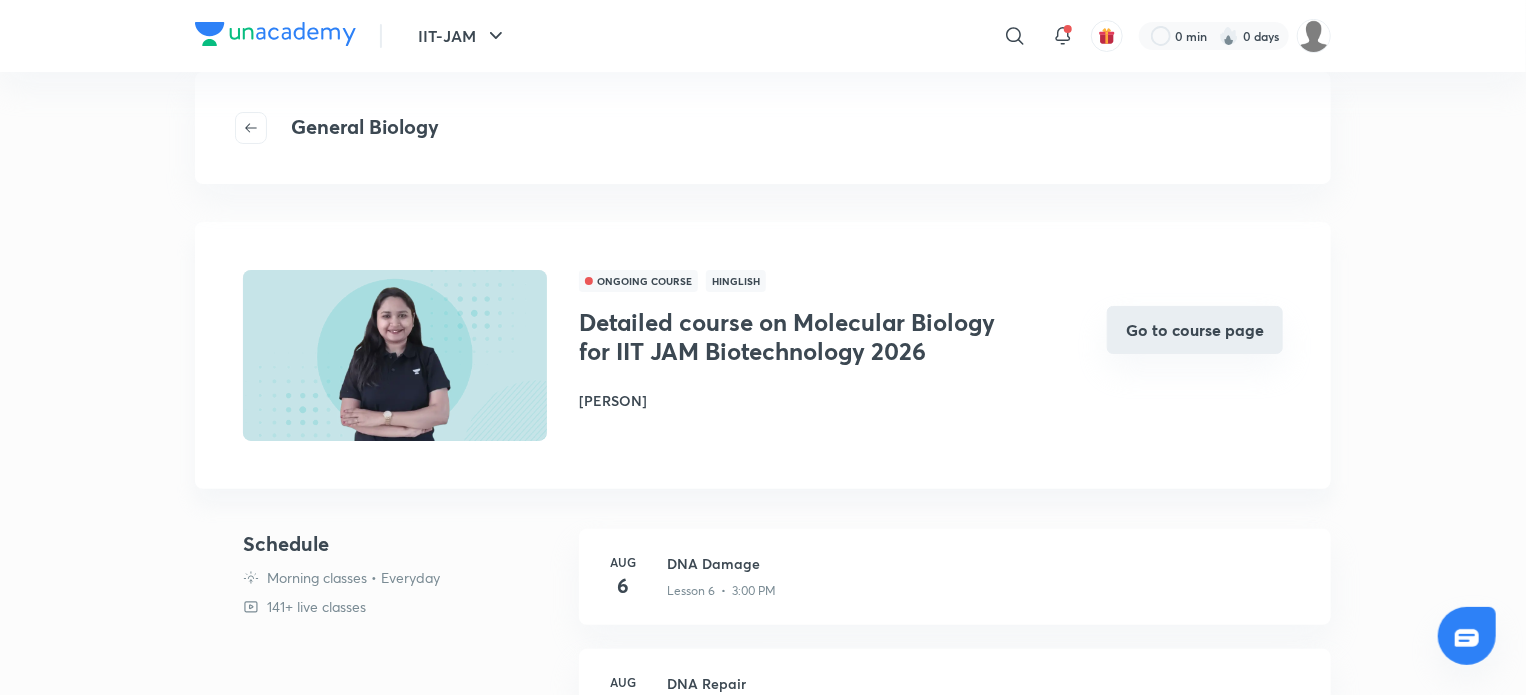 click on "Go to course page" at bounding box center (1195, 330) 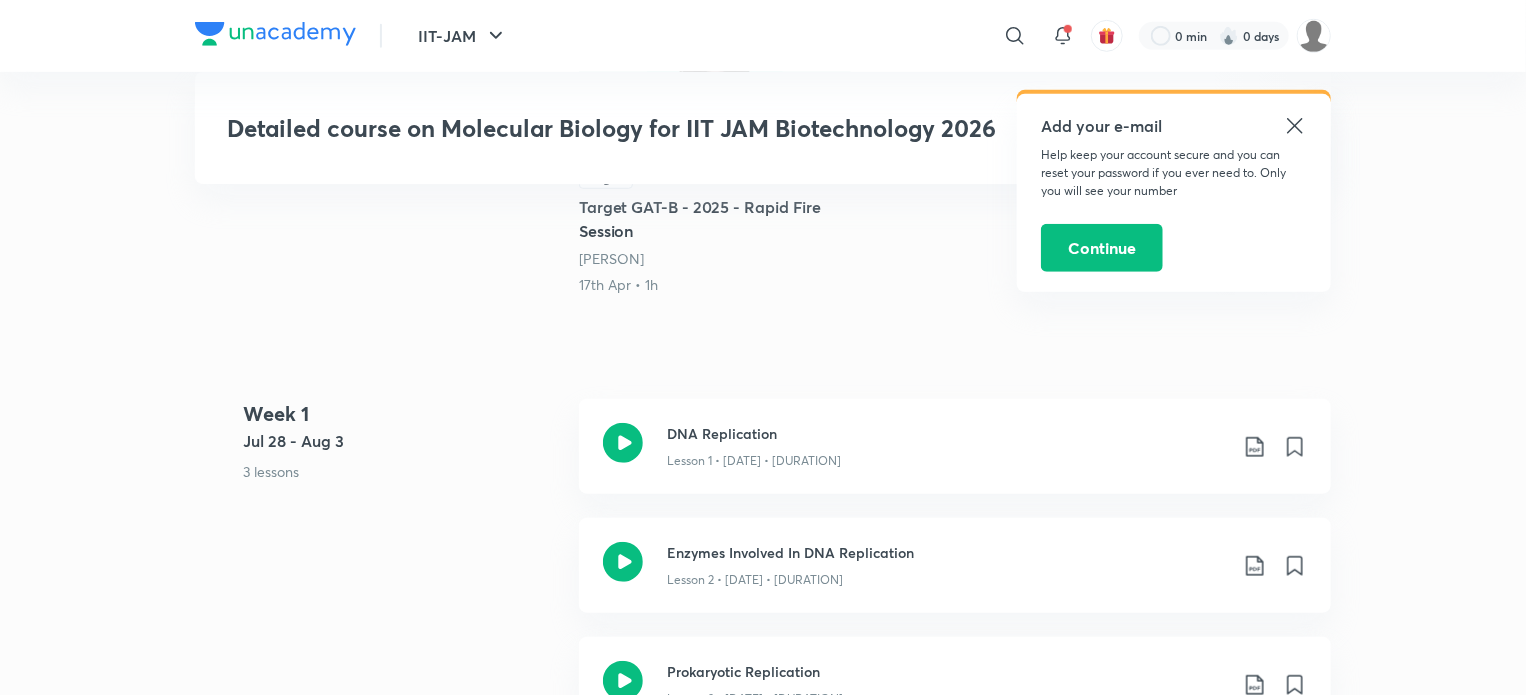 scroll, scrollTop: 0, scrollLeft: 0, axis: both 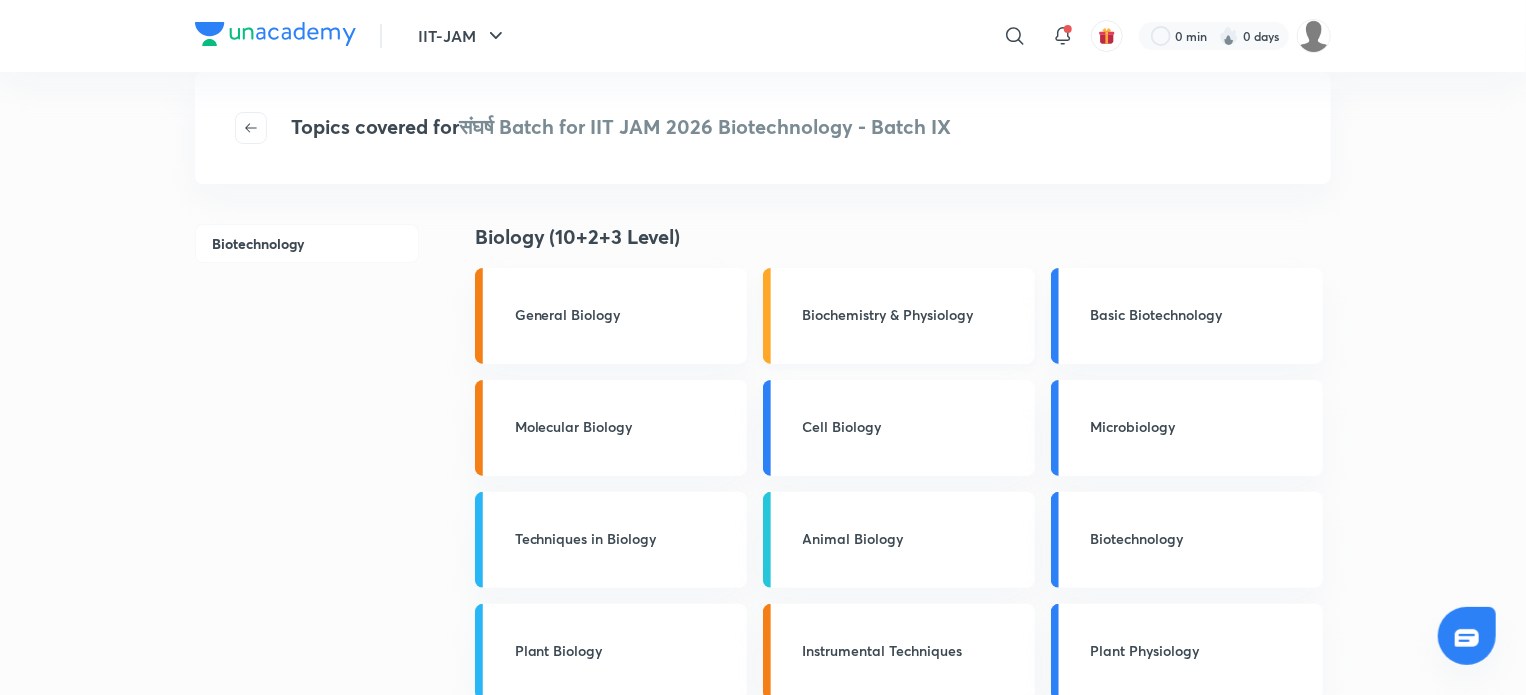 click on "Biochemistry & Physiology" at bounding box center [913, 314] 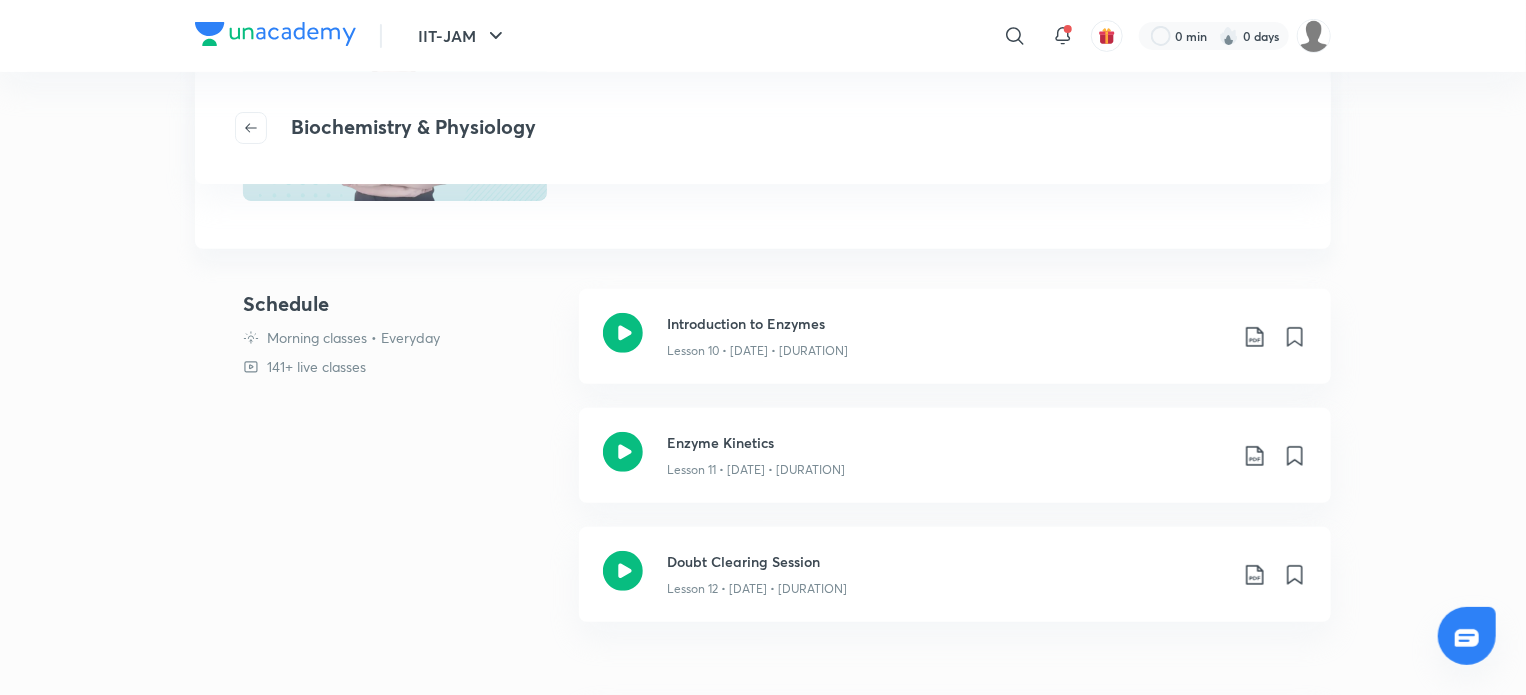 scroll, scrollTop: 0, scrollLeft: 0, axis: both 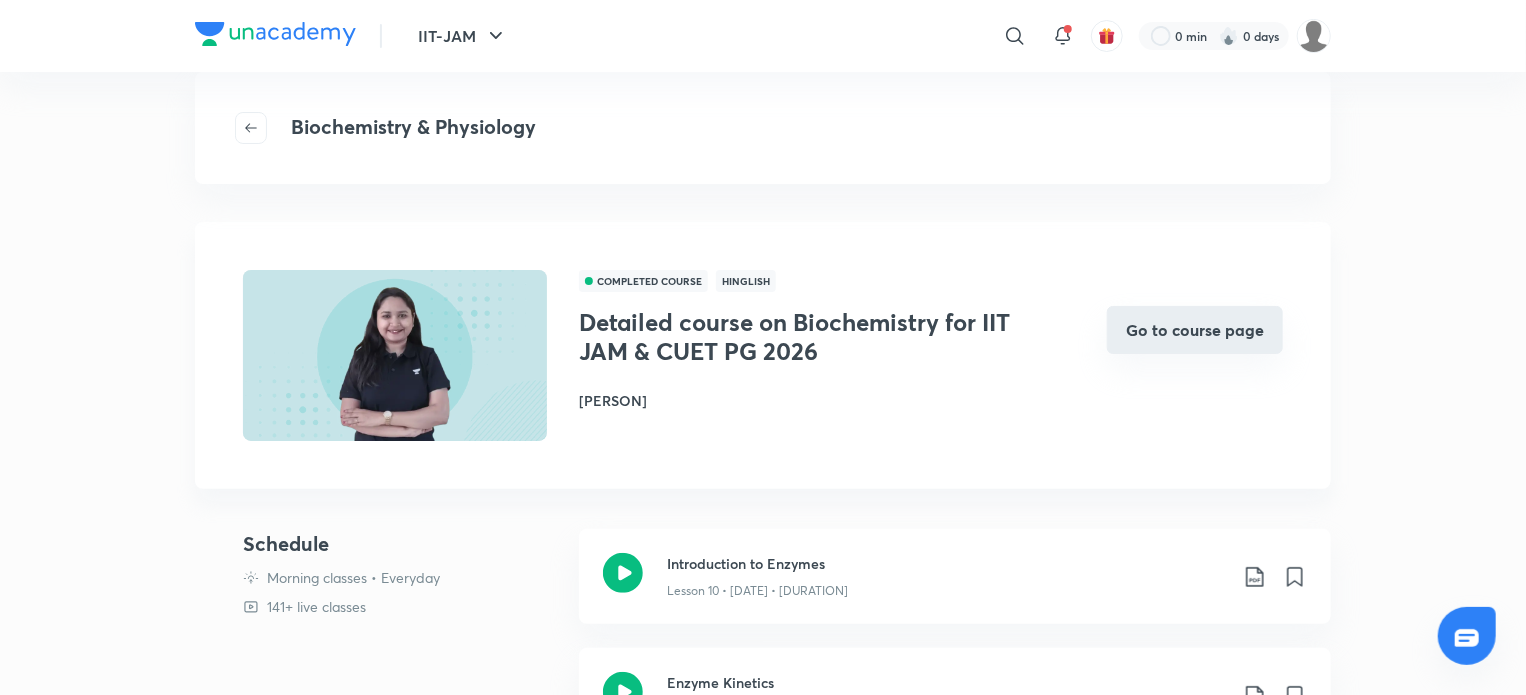 click on "Go to course page" at bounding box center [1195, 330] 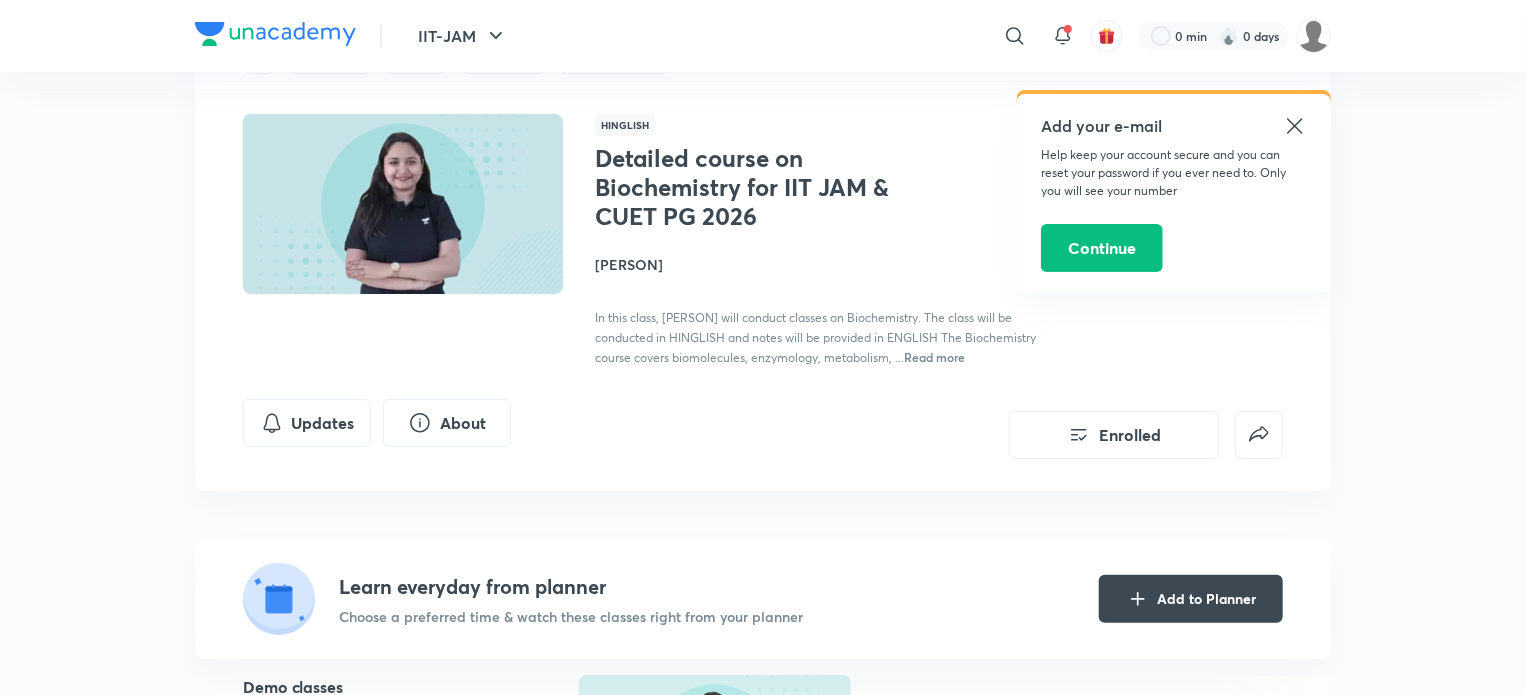 scroll, scrollTop: 42, scrollLeft: 0, axis: vertical 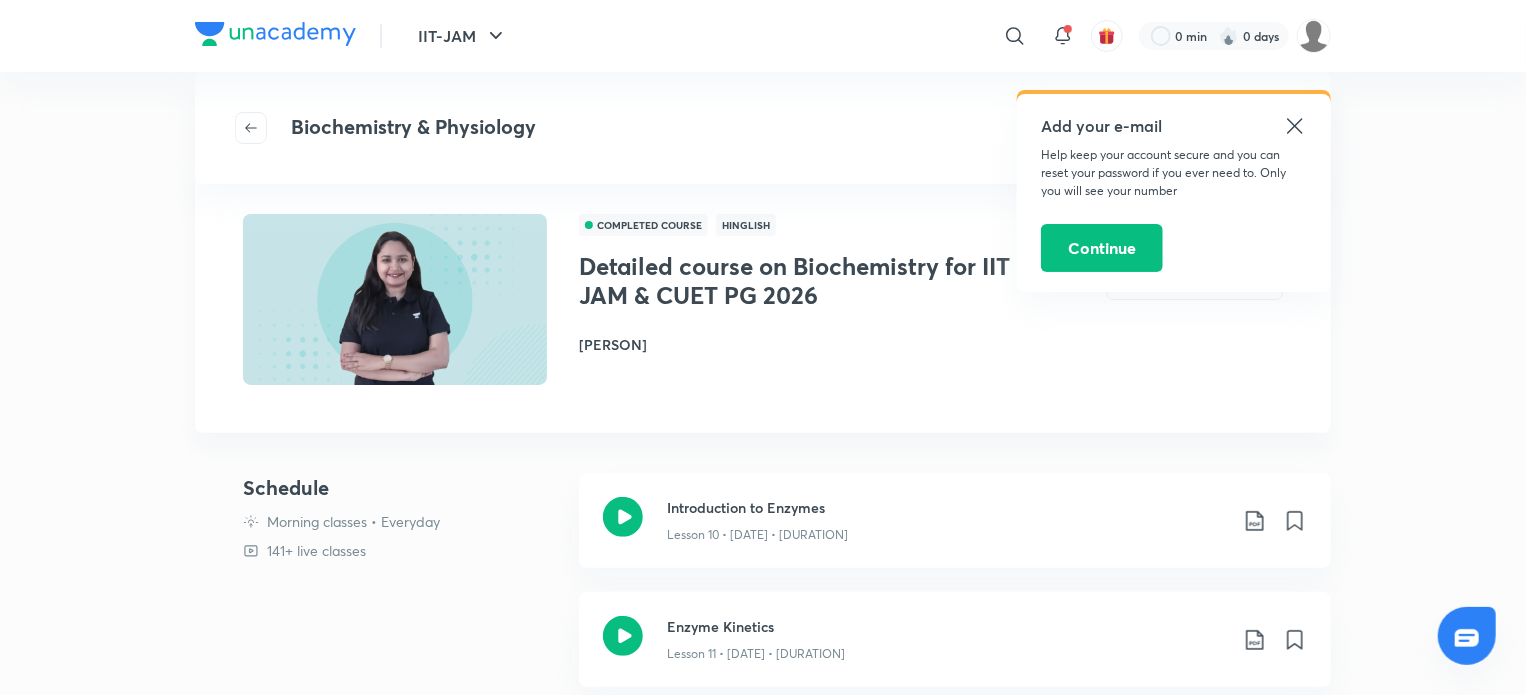click 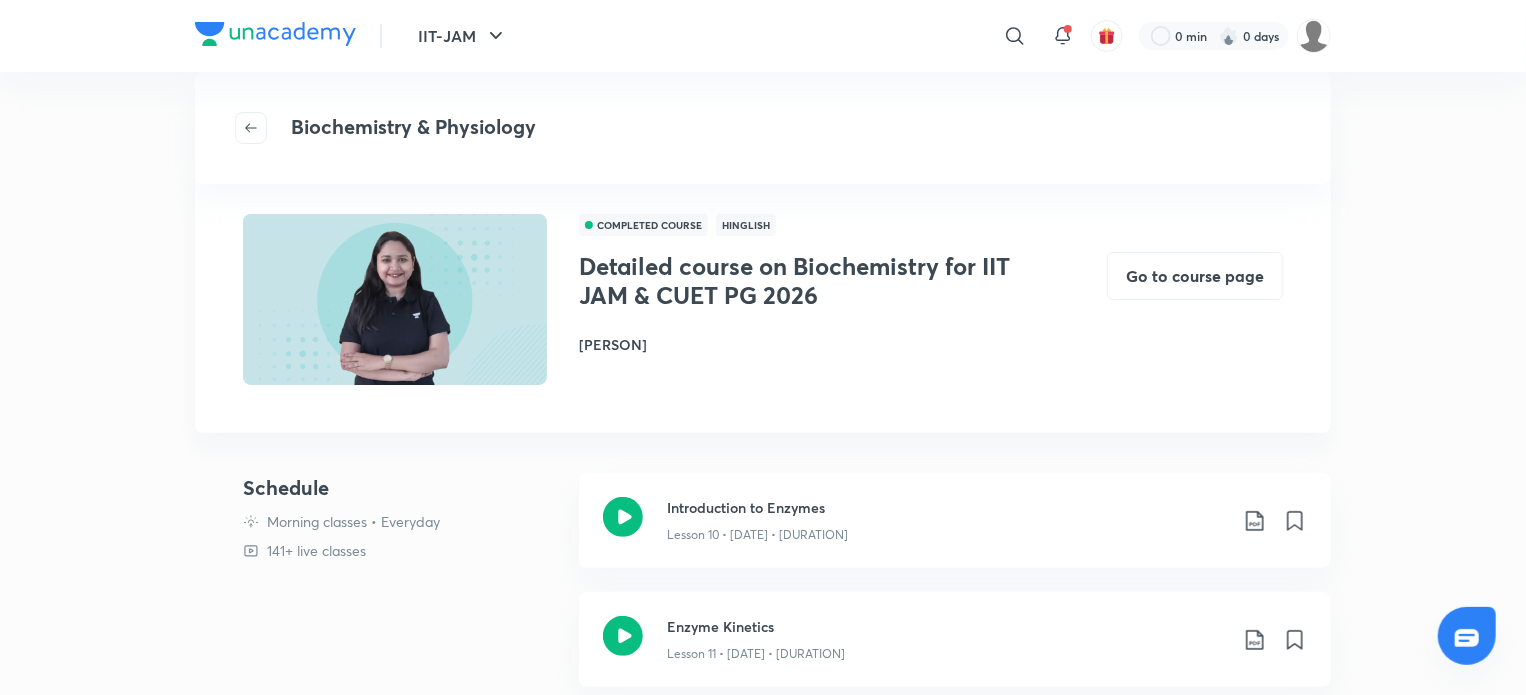 scroll, scrollTop: 0, scrollLeft: 0, axis: both 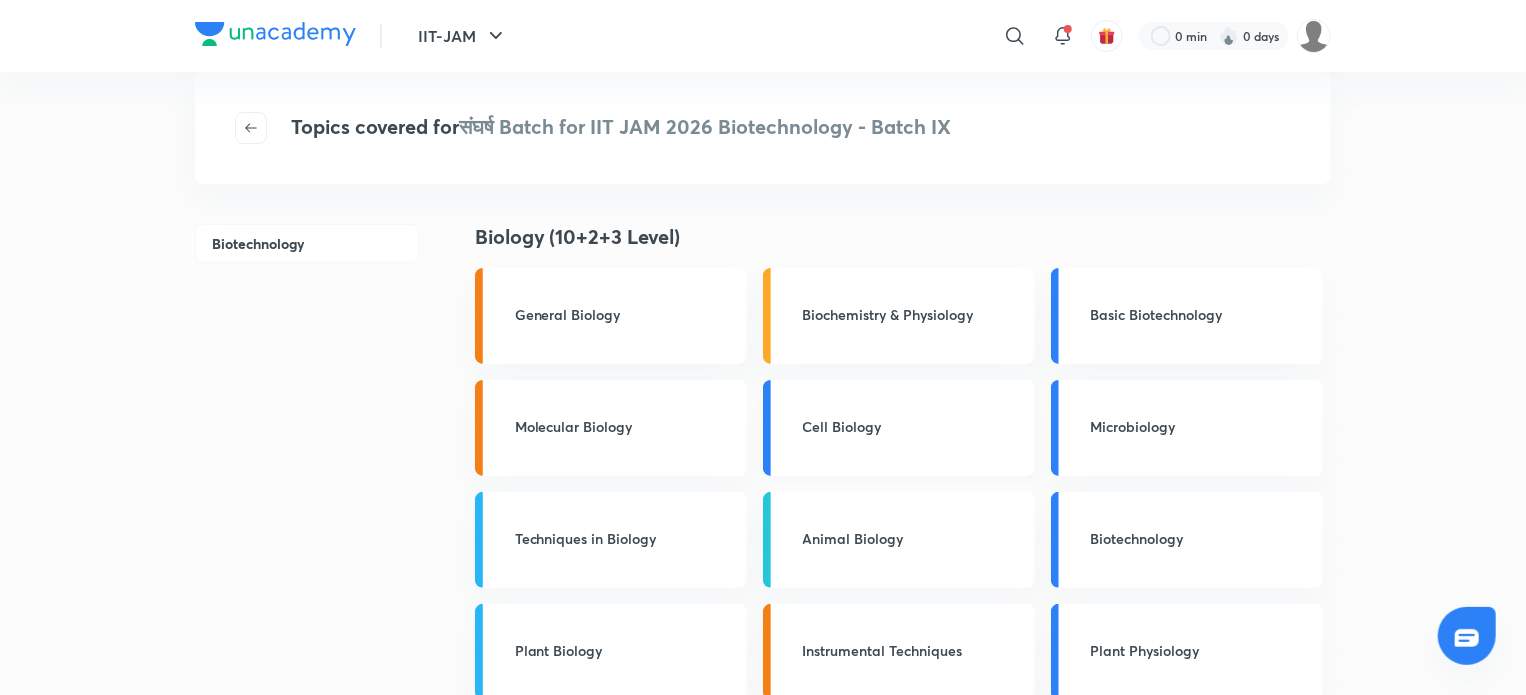 click on "Cell Biology" at bounding box center [913, 426] 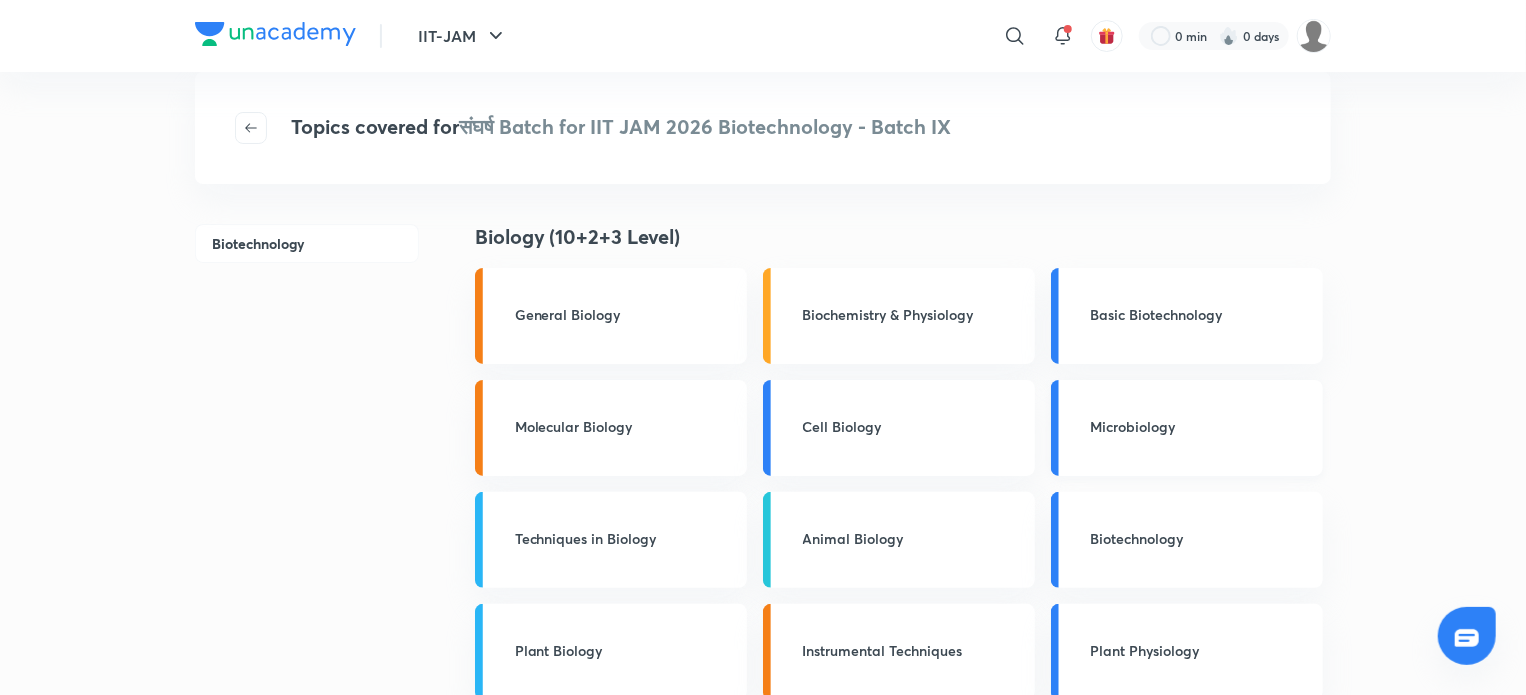 click on "Microbiology" at bounding box center [1201, 426] 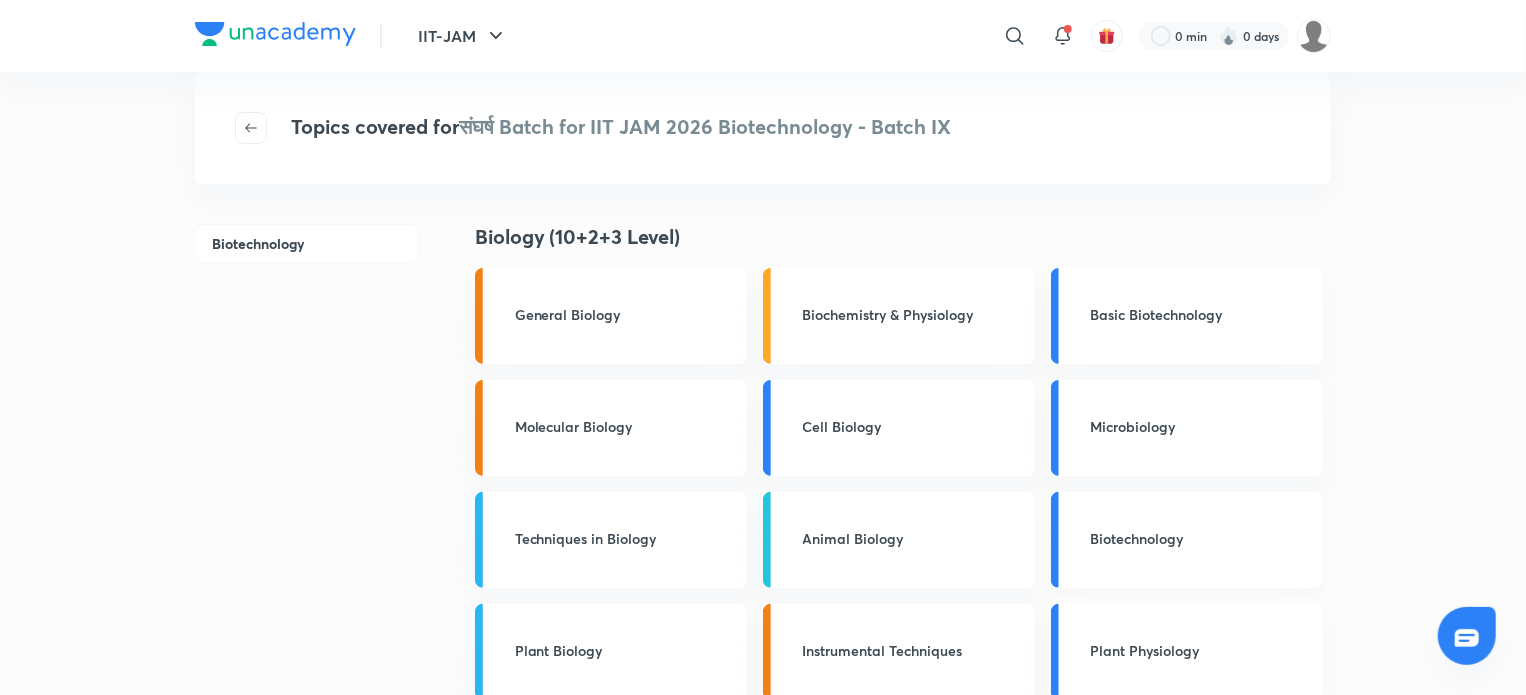 click on "Biotechnology" at bounding box center [1201, 538] 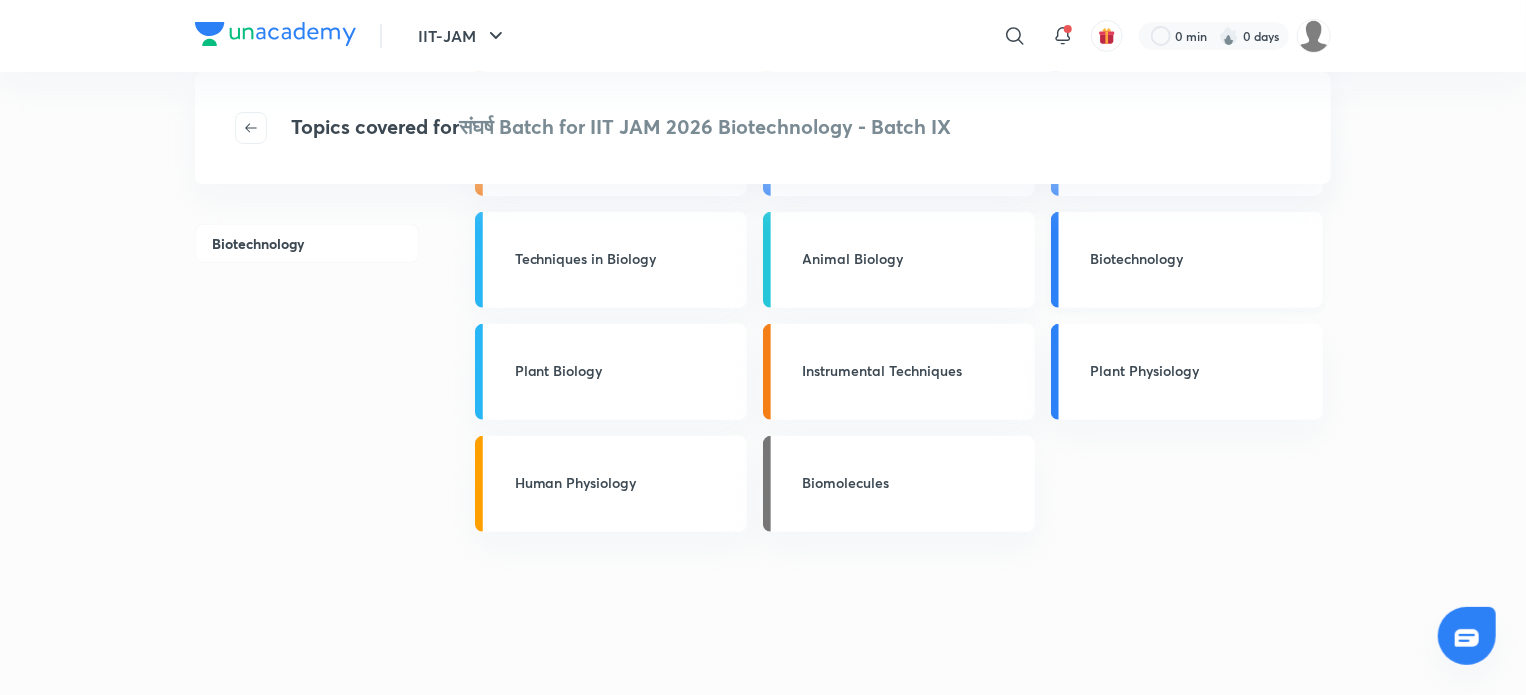 scroll, scrollTop: 90, scrollLeft: 0, axis: vertical 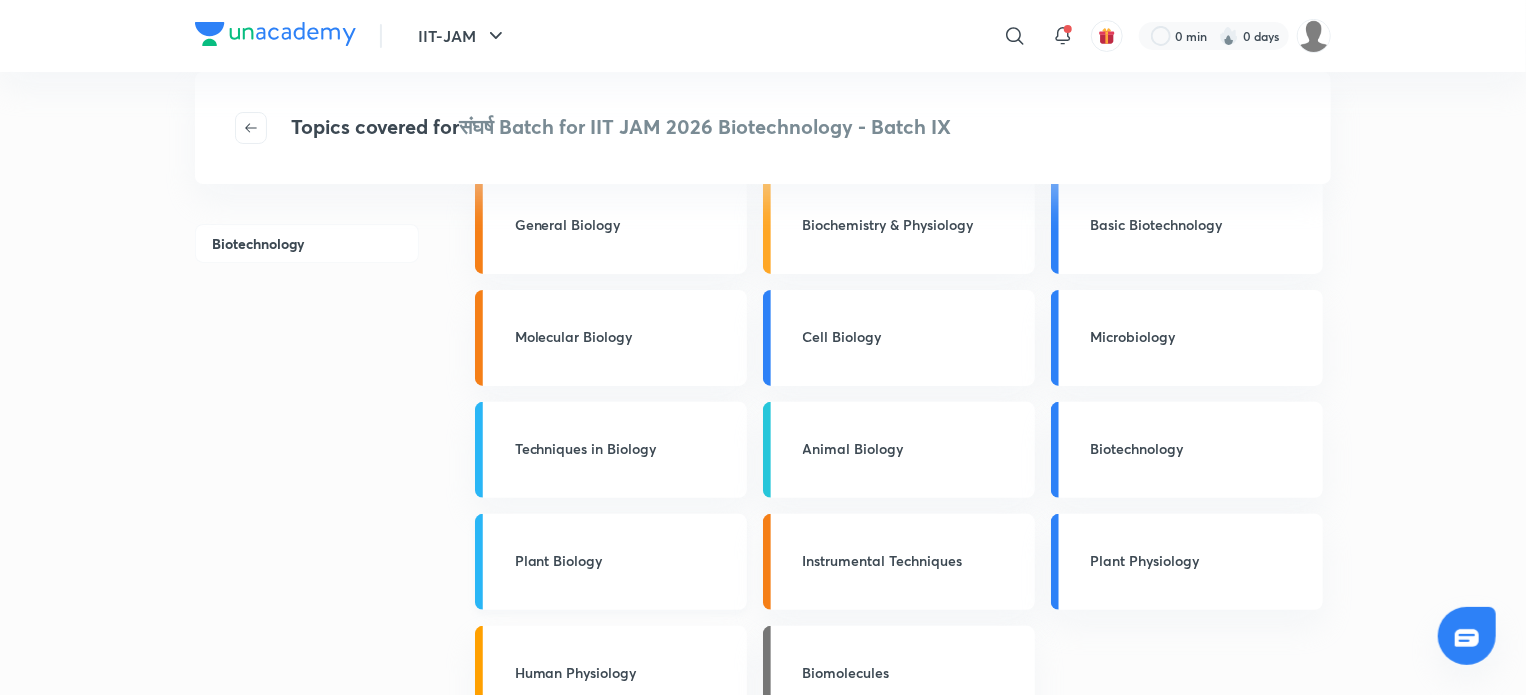 click on "Plant Biology" at bounding box center [625, 560] 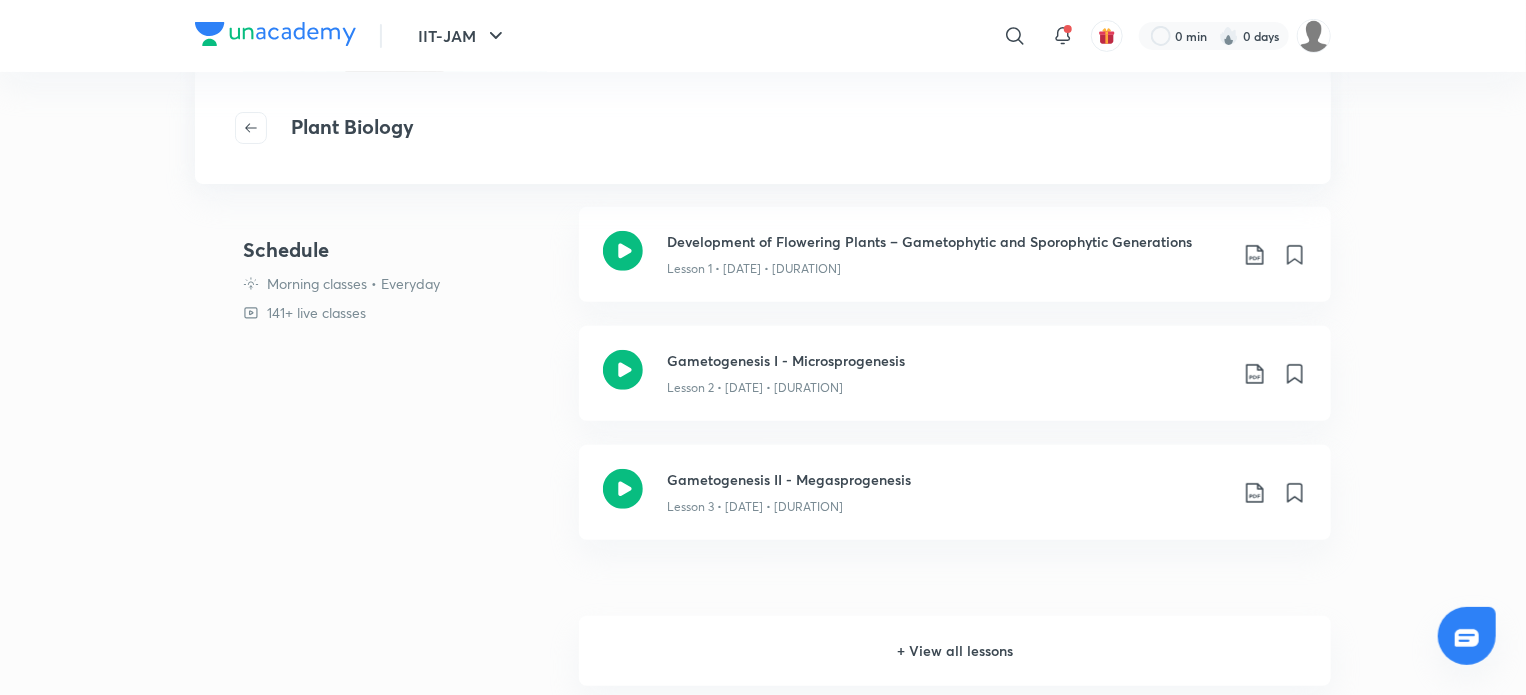scroll, scrollTop: 344, scrollLeft: 0, axis: vertical 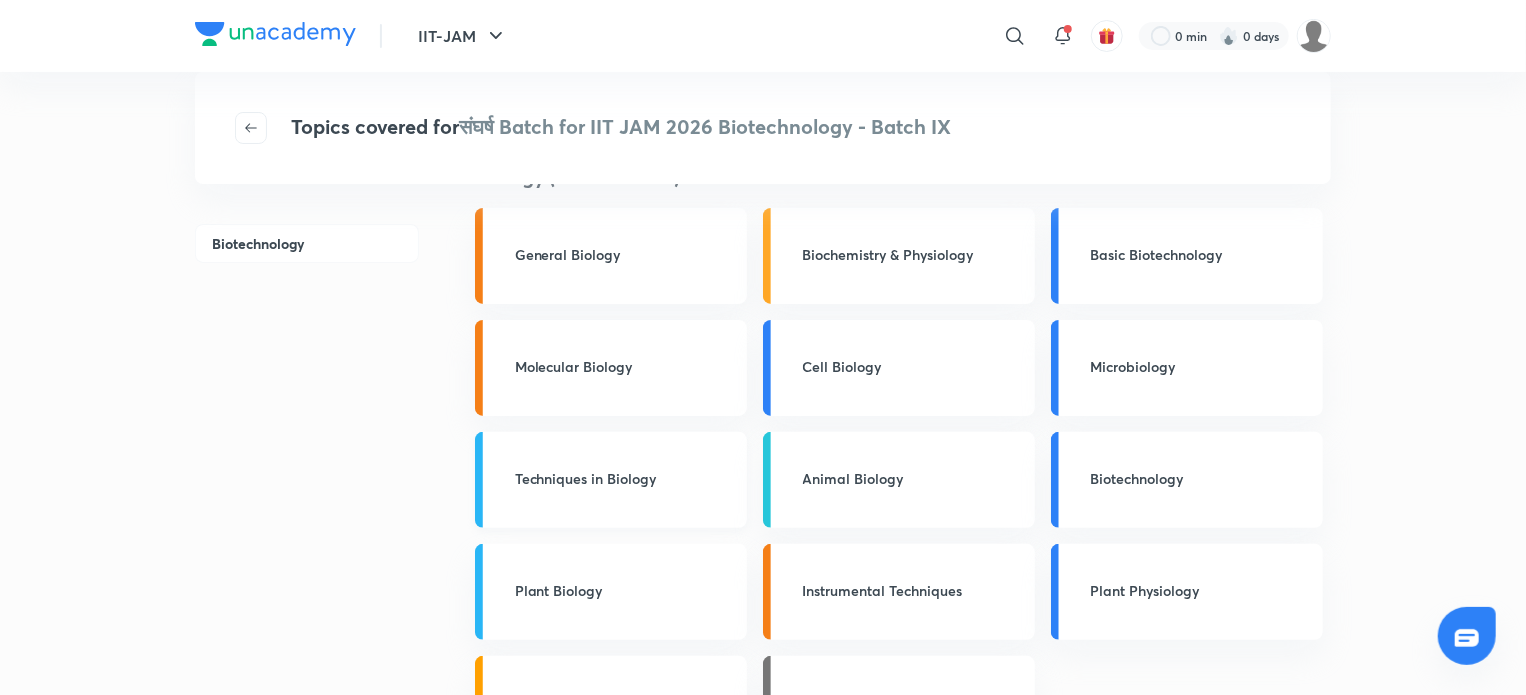 click on "Techniques in Biology" at bounding box center (625, 478) 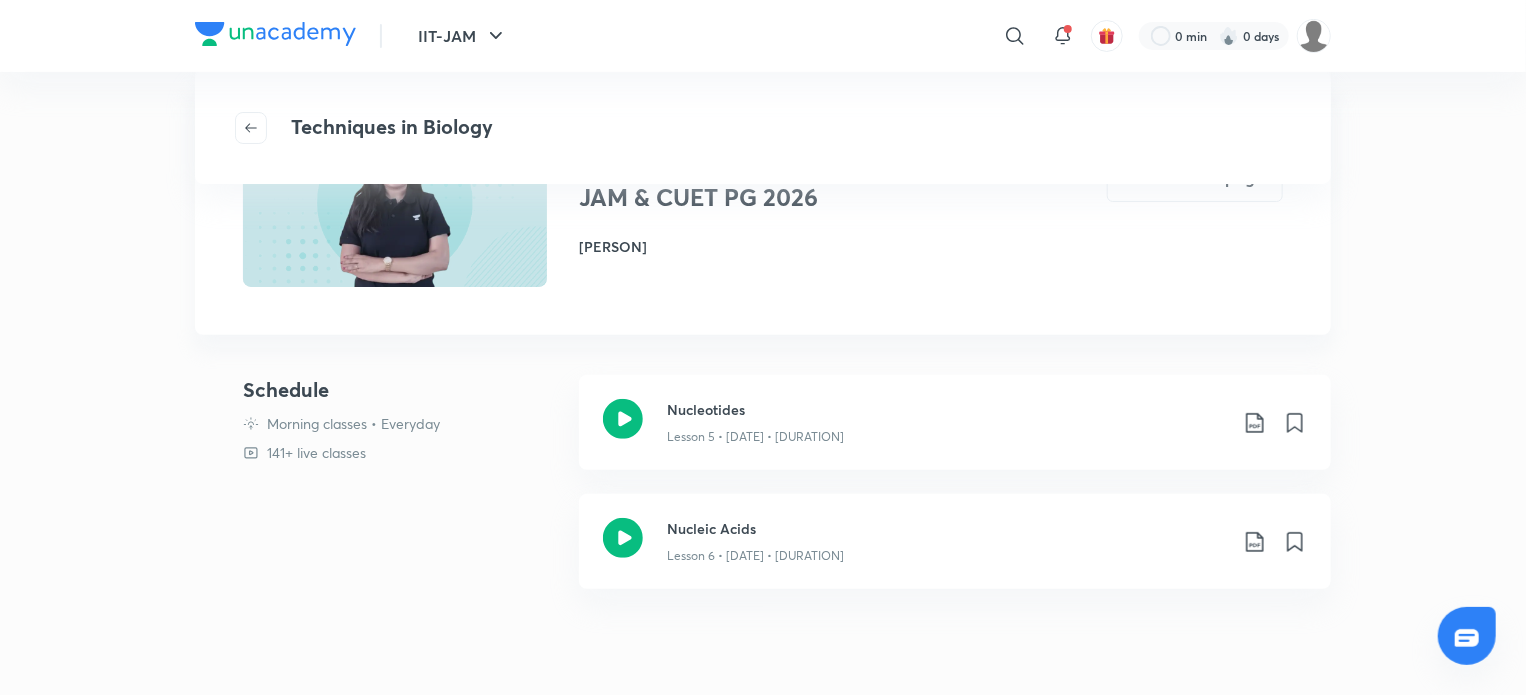 scroll, scrollTop: 0, scrollLeft: 0, axis: both 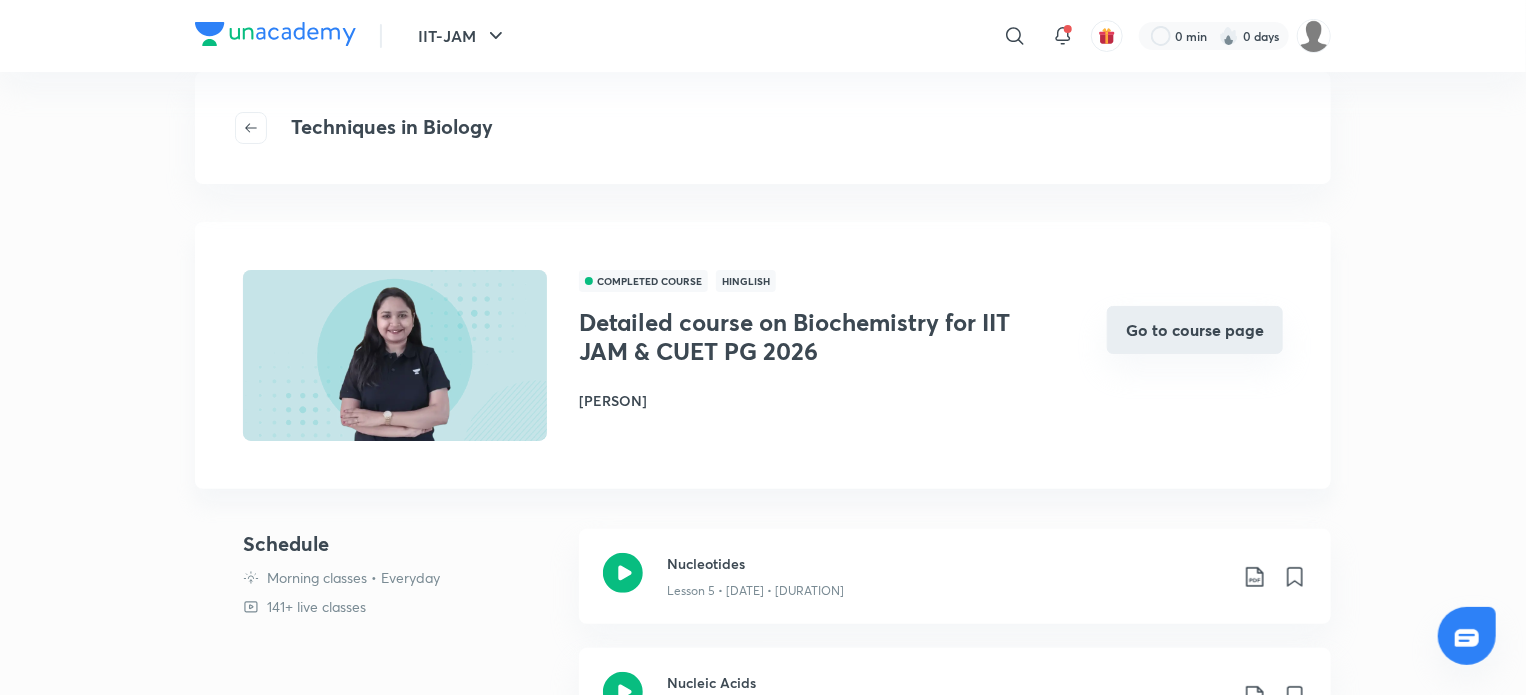 click on "Go to course page" at bounding box center (1195, 330) 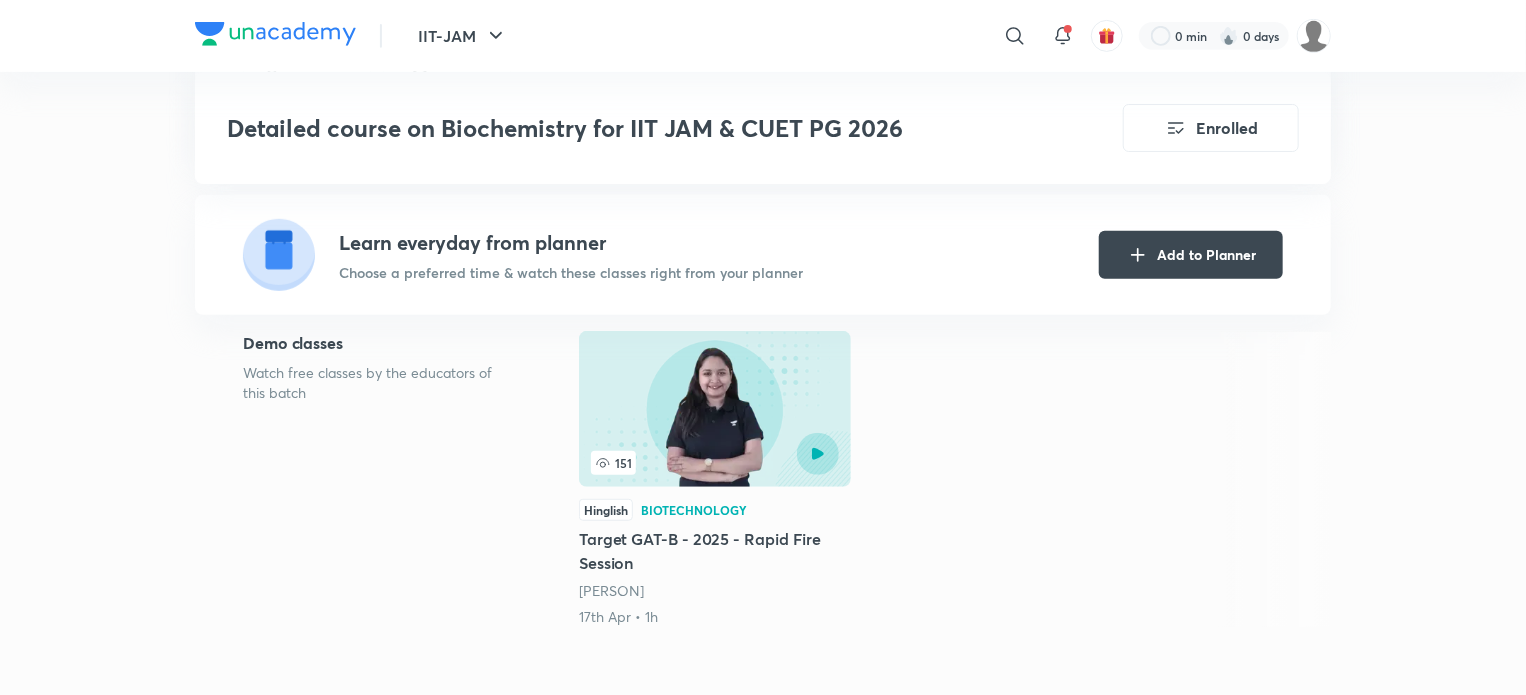 scroll, scrollTop: 444, scrollLeft: 0, axis: vertical 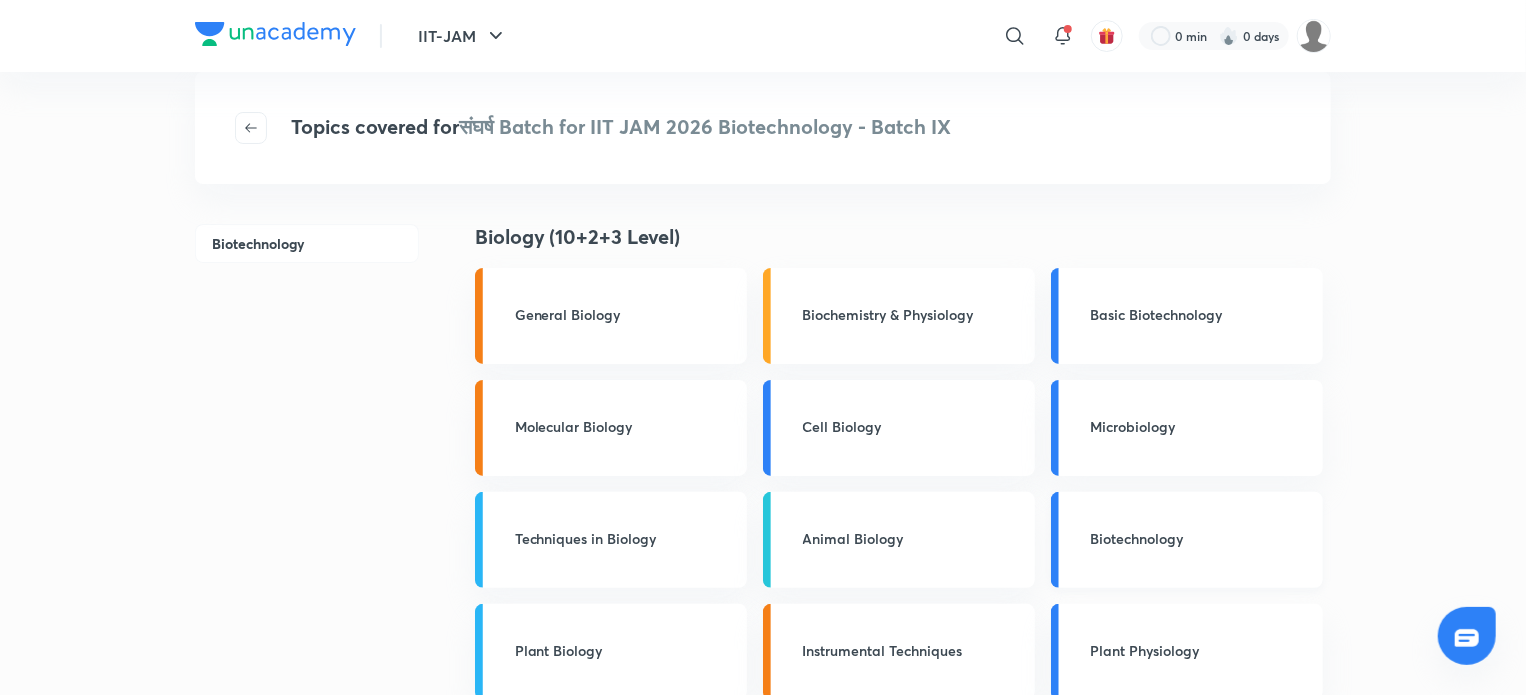 click on "Biotechnology" at bounding box center [1201, 538] 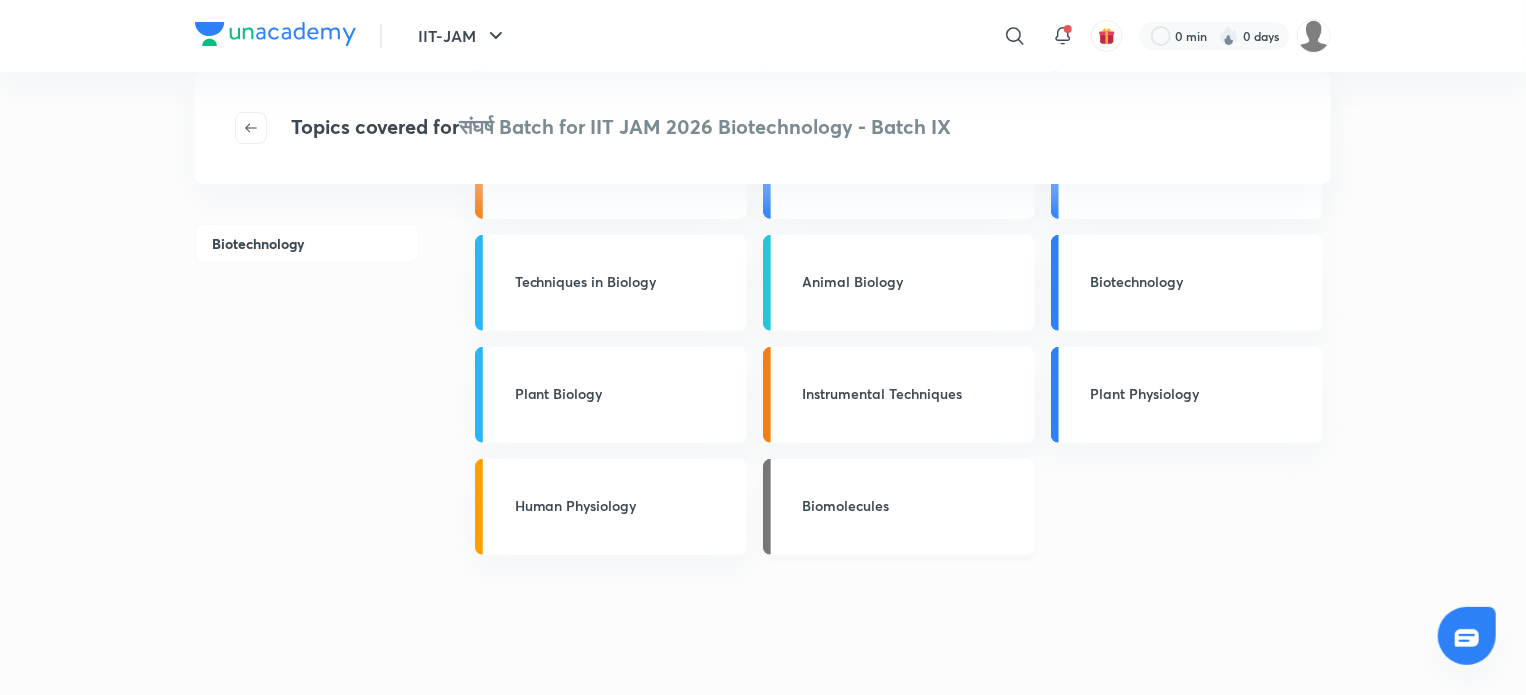 scroll, scrollTop: 0, scrollLeft: 0, axis: both 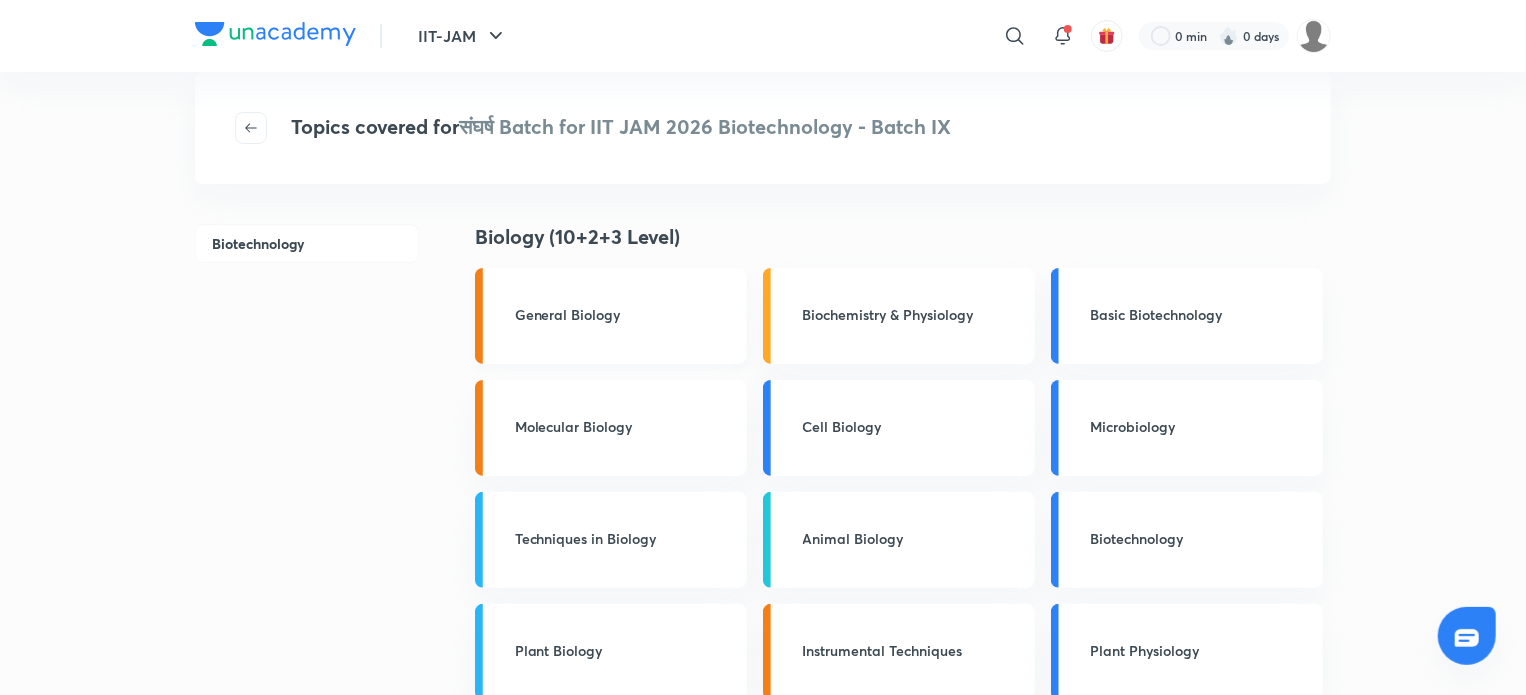 click on "General Biology" at bounding box center [625, 314] 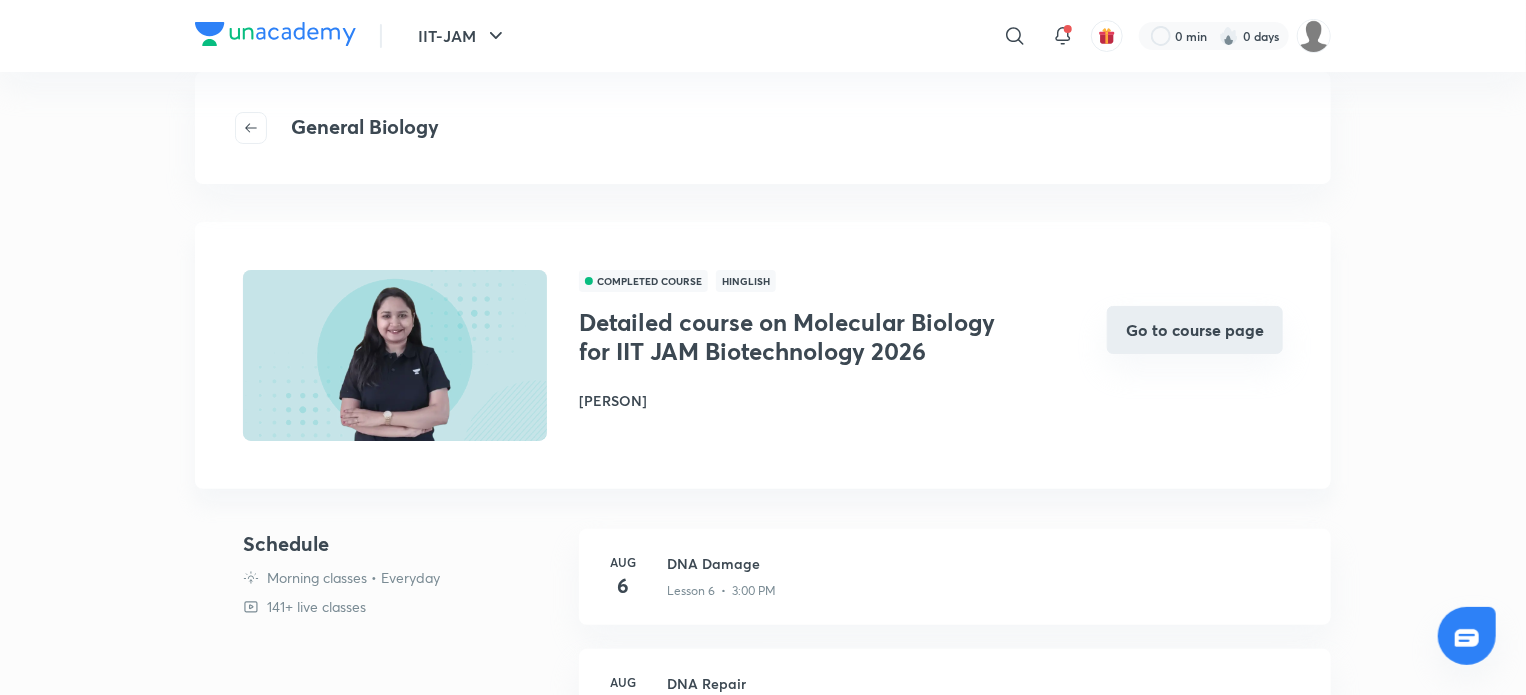 click on "Go to course page" at bounding box center [1195, 330] 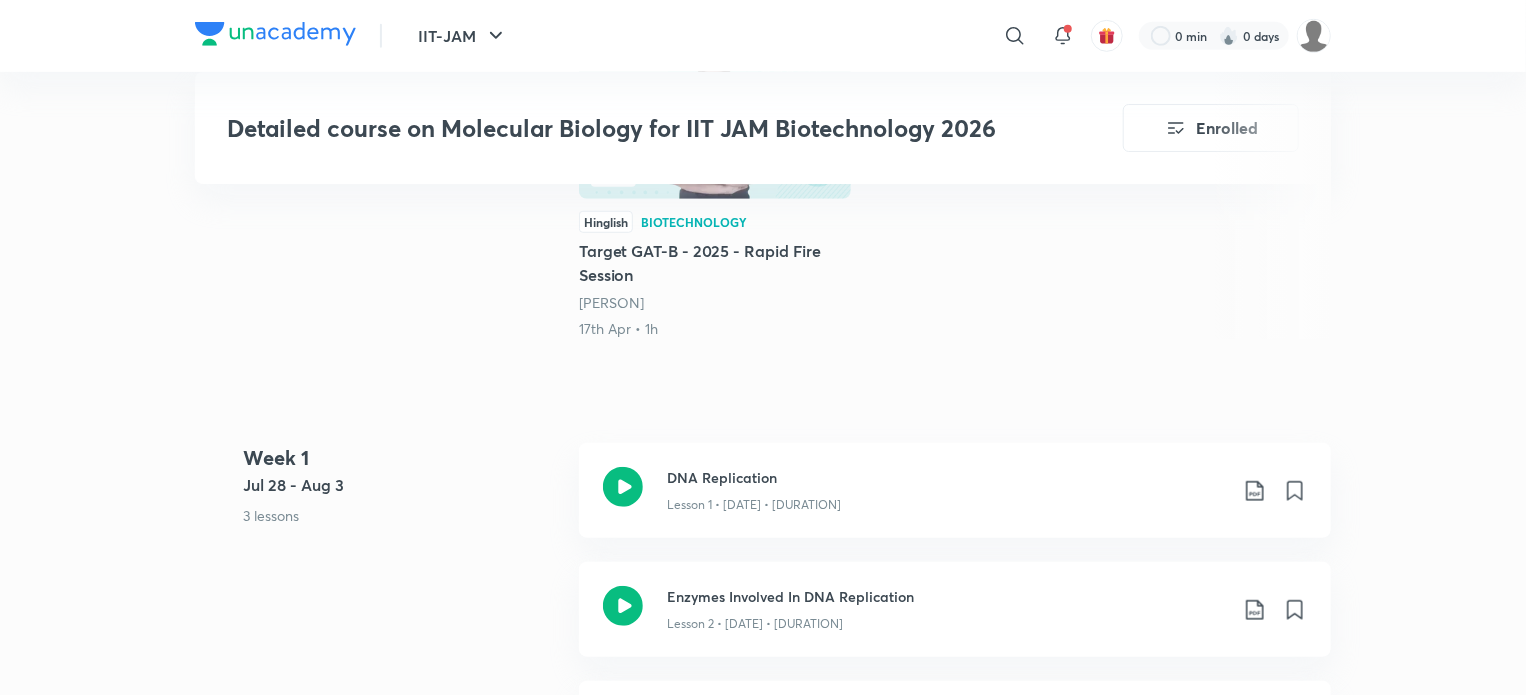 scroll, scrollTop: 616, scrollLeft: 0, axis: vertical 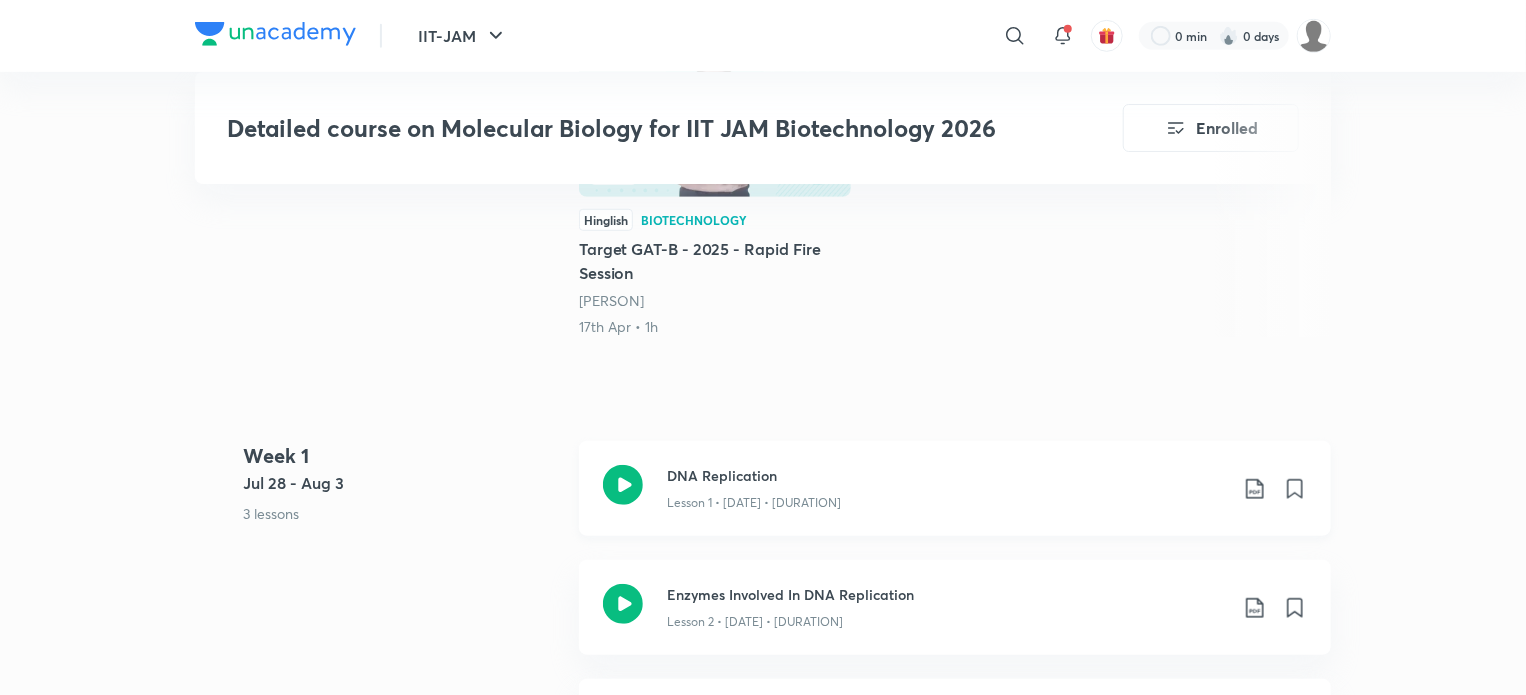 click 